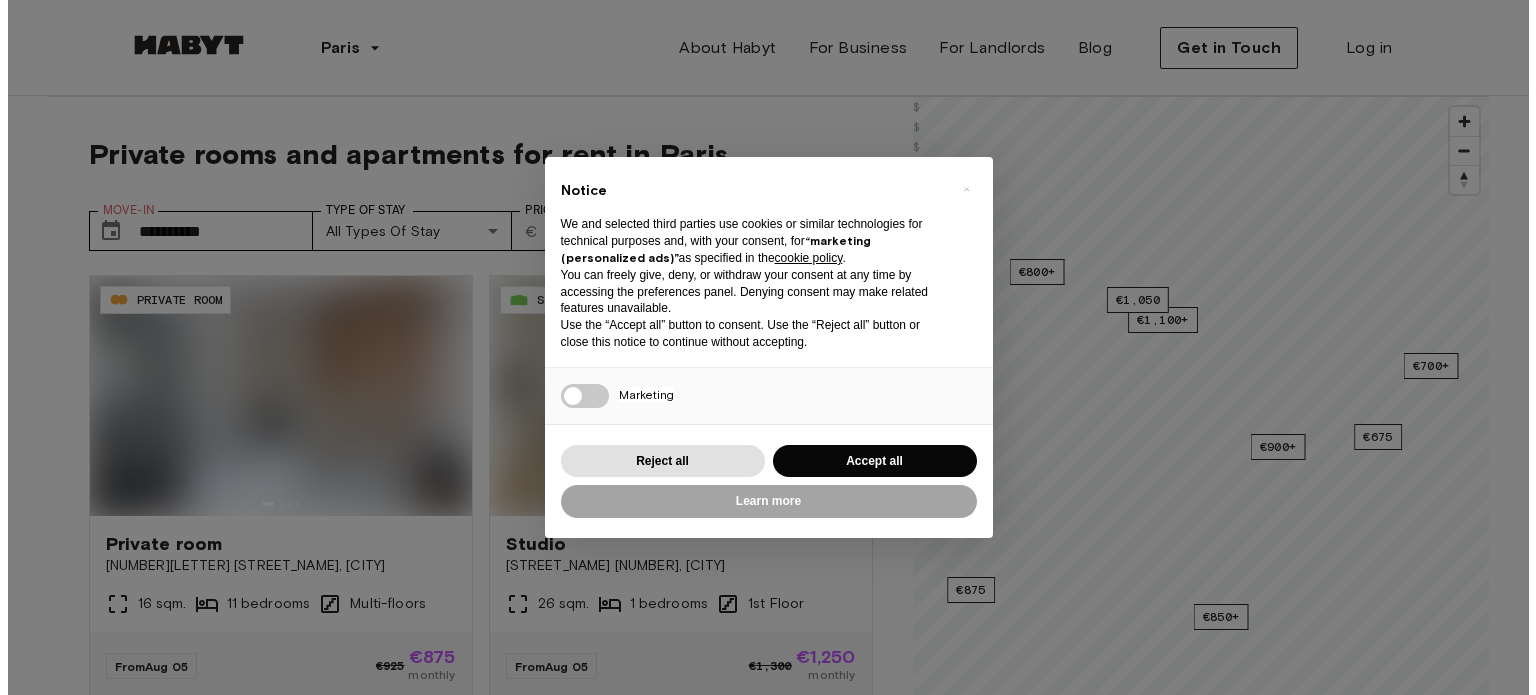 scroll, scrollTop: 0, scrollLeft: 0, axis: both 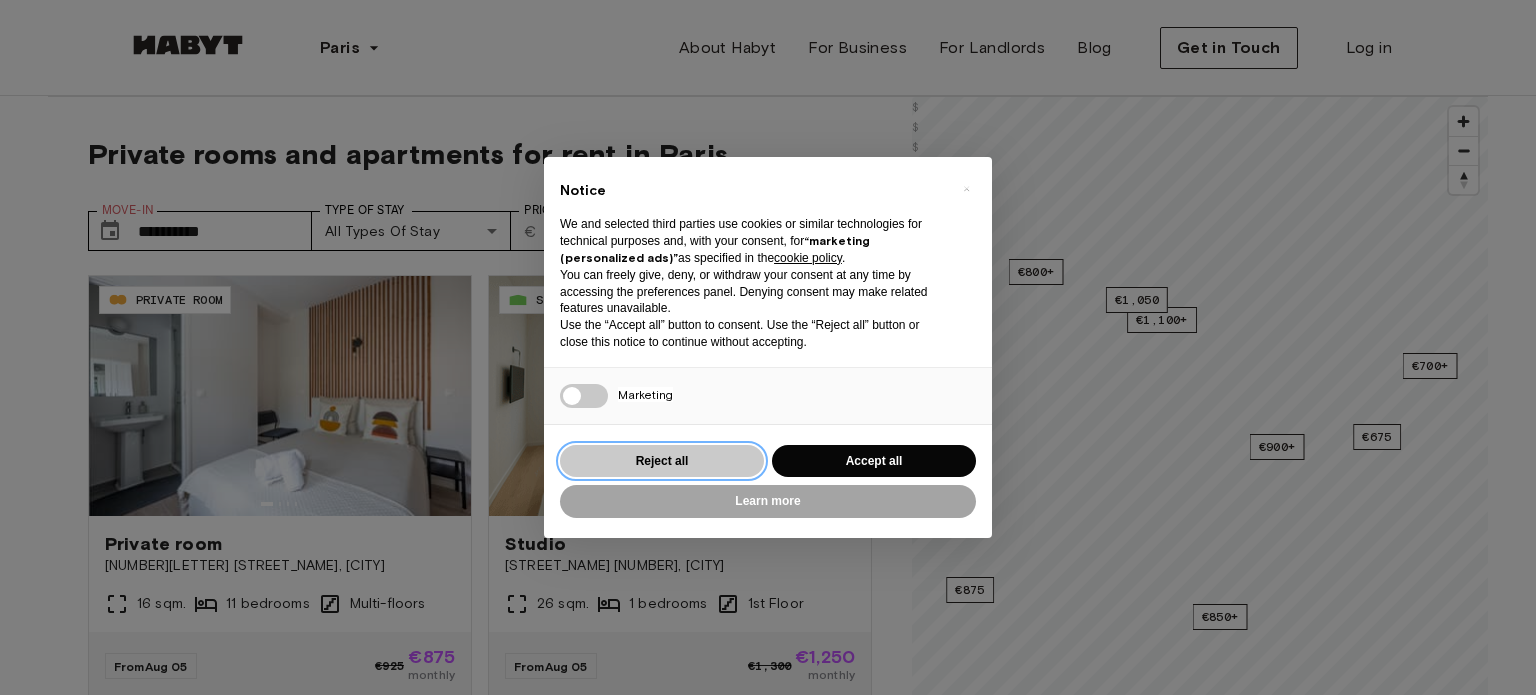 click on "Reject all" at bounding box center (662, 461) 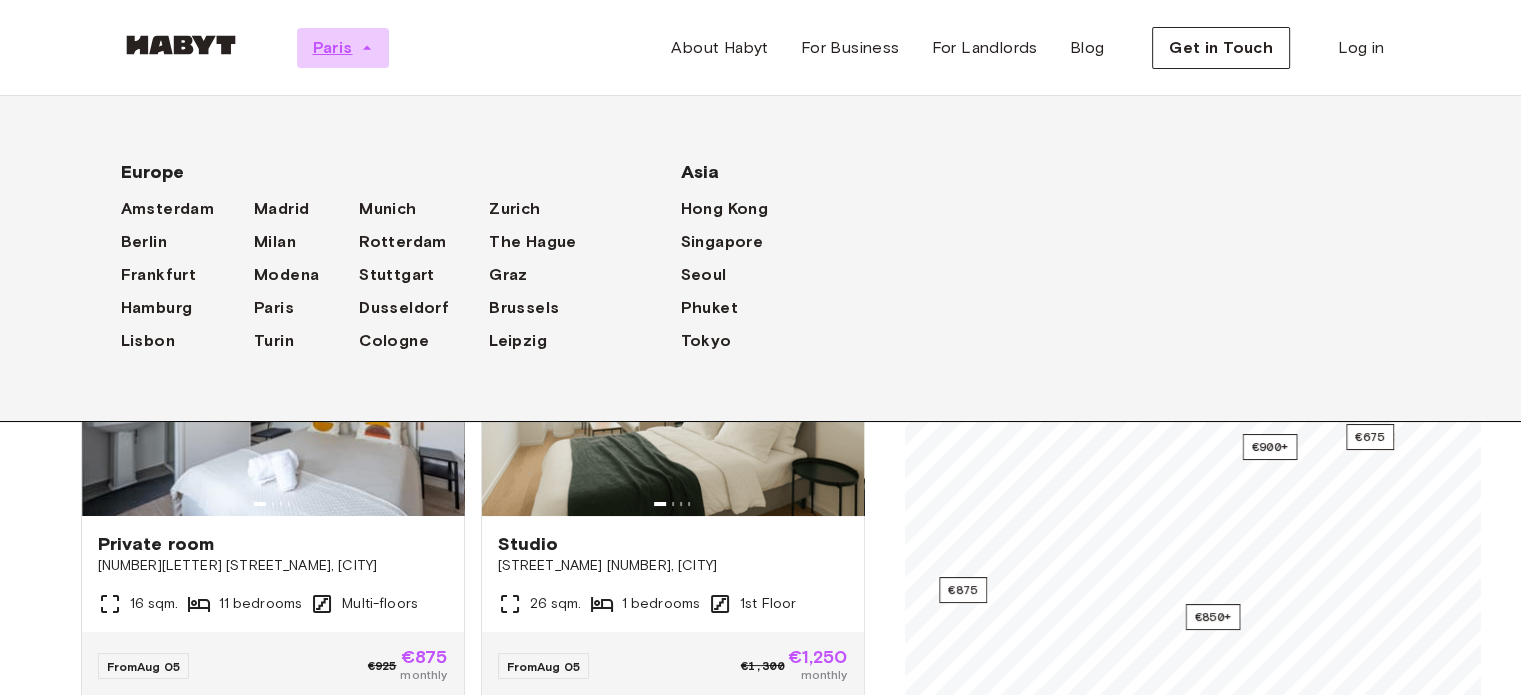 click on "Paris" at bounding box center [333, 48] 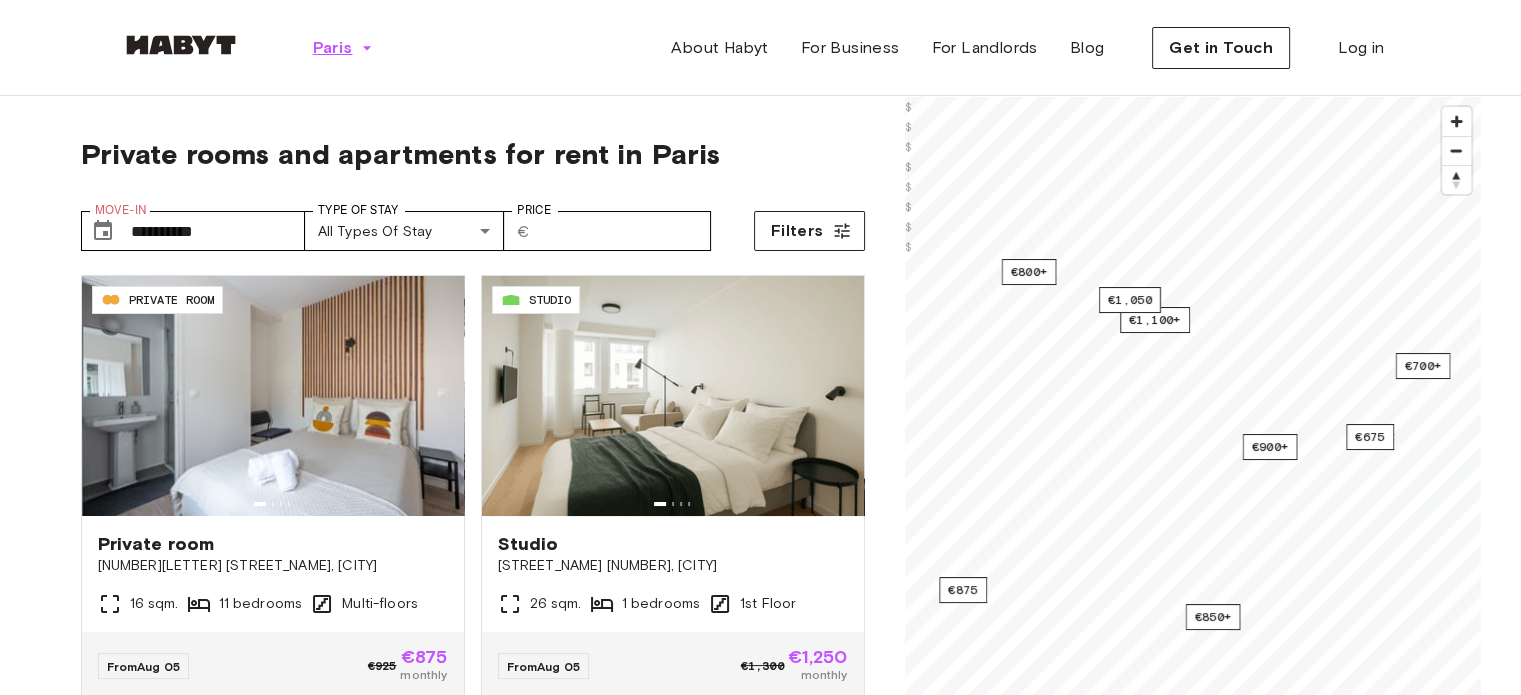 click on "Paris" at bounding box center [333, 48] 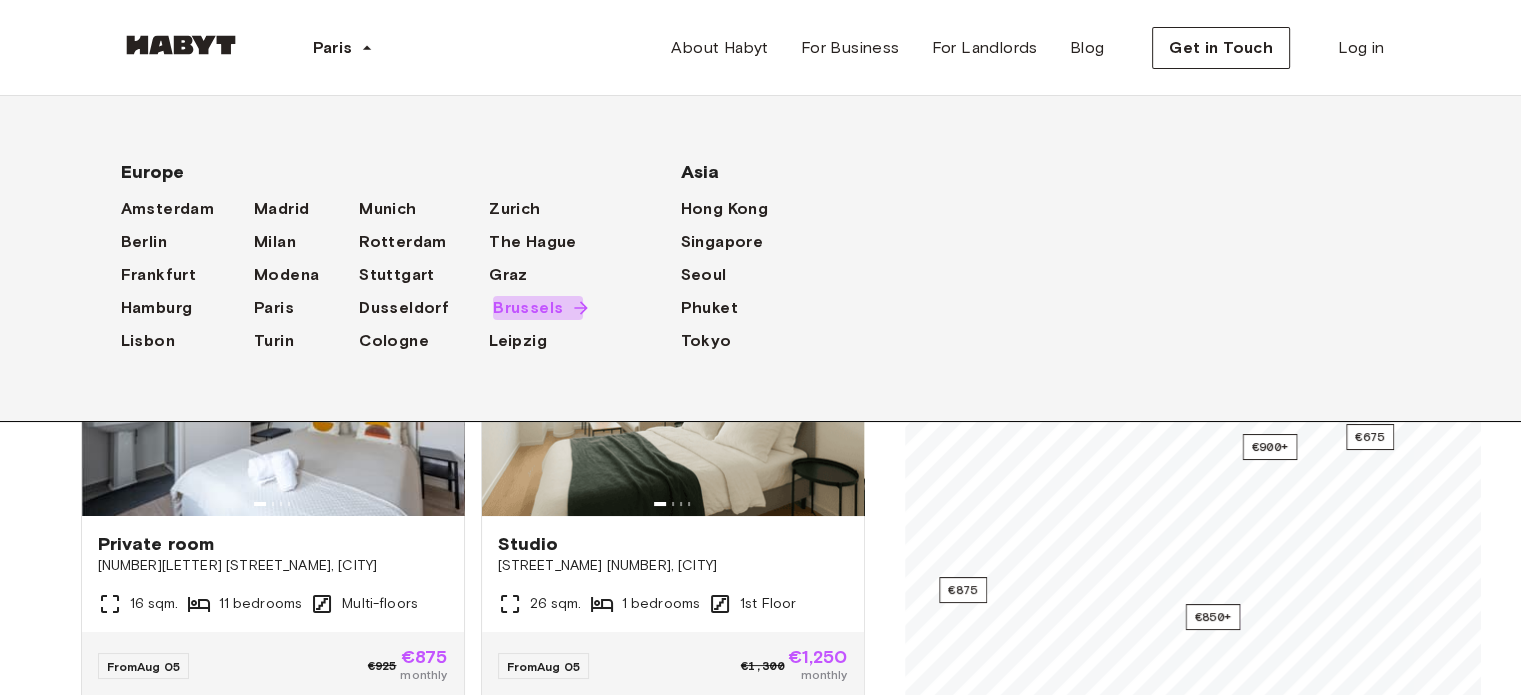 click on "Brussels" at bounding box center (528, 308) 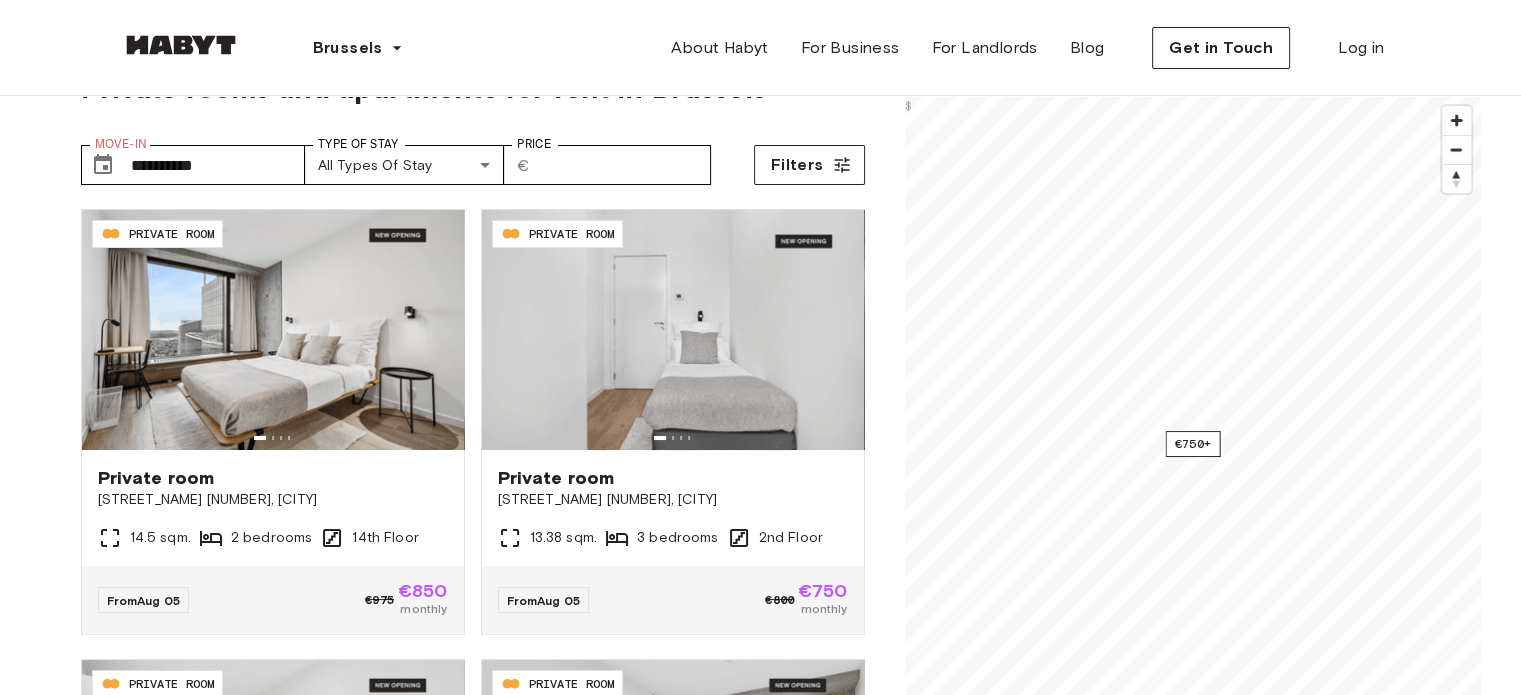 scroll, scrollTop: 100, scrollLeft: 0, axis: vertical 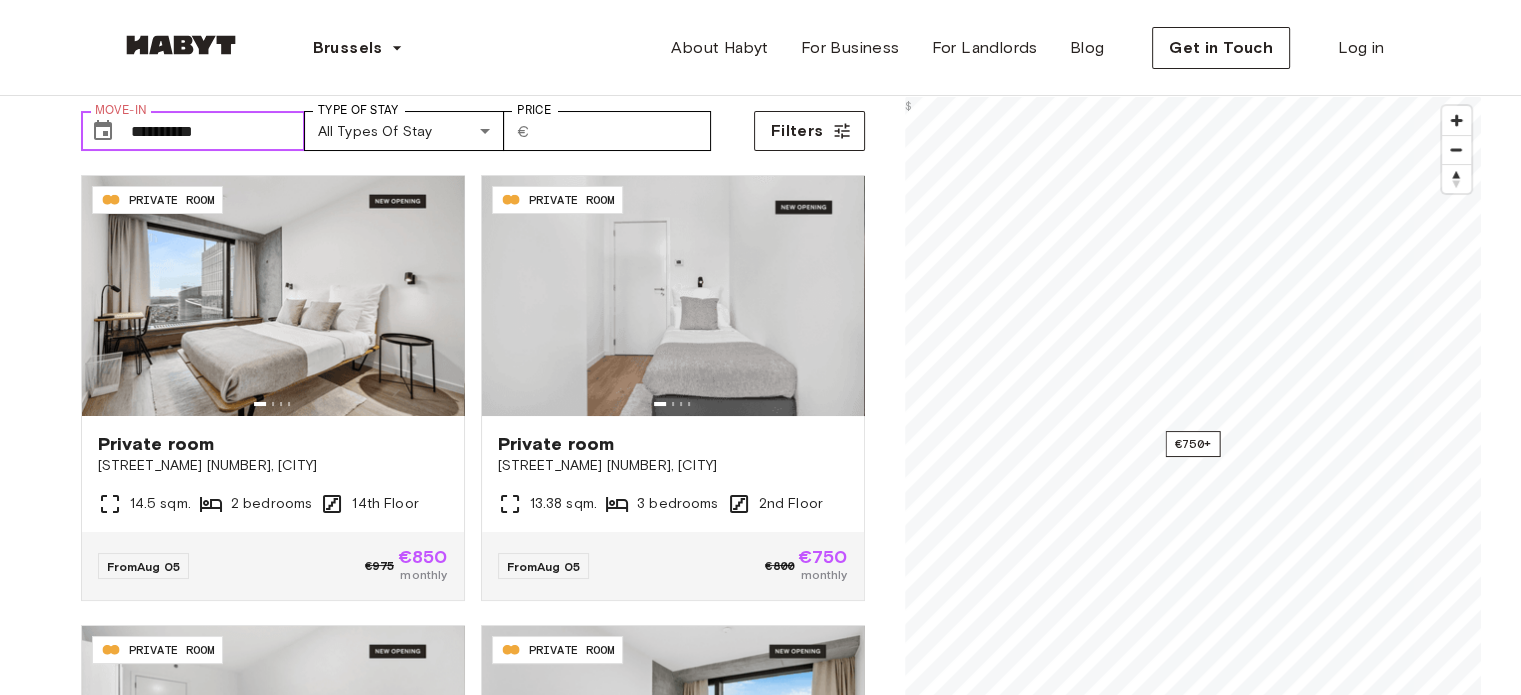 click on "**********" at bounding box center (218, 131) 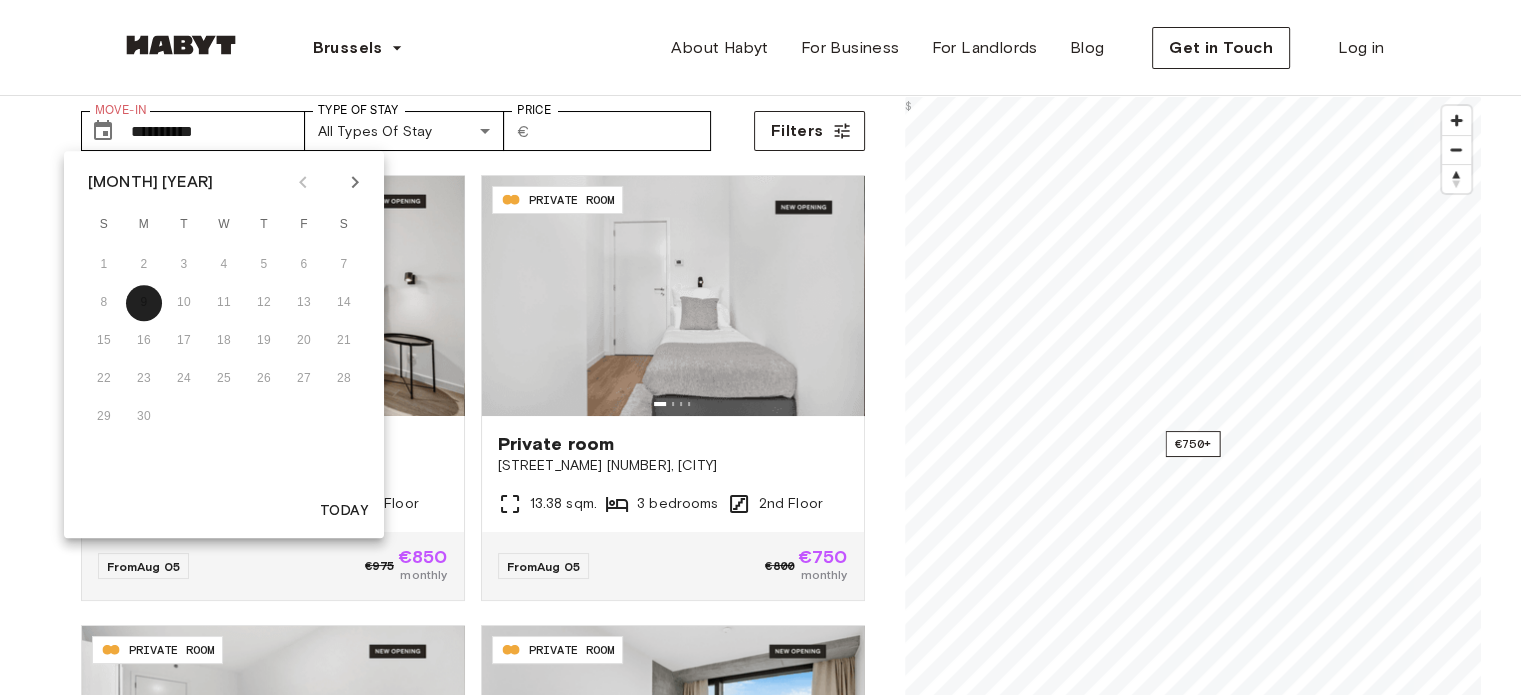 click on "8 9 10 11 12 13 14" at bounding box center [224, 303] 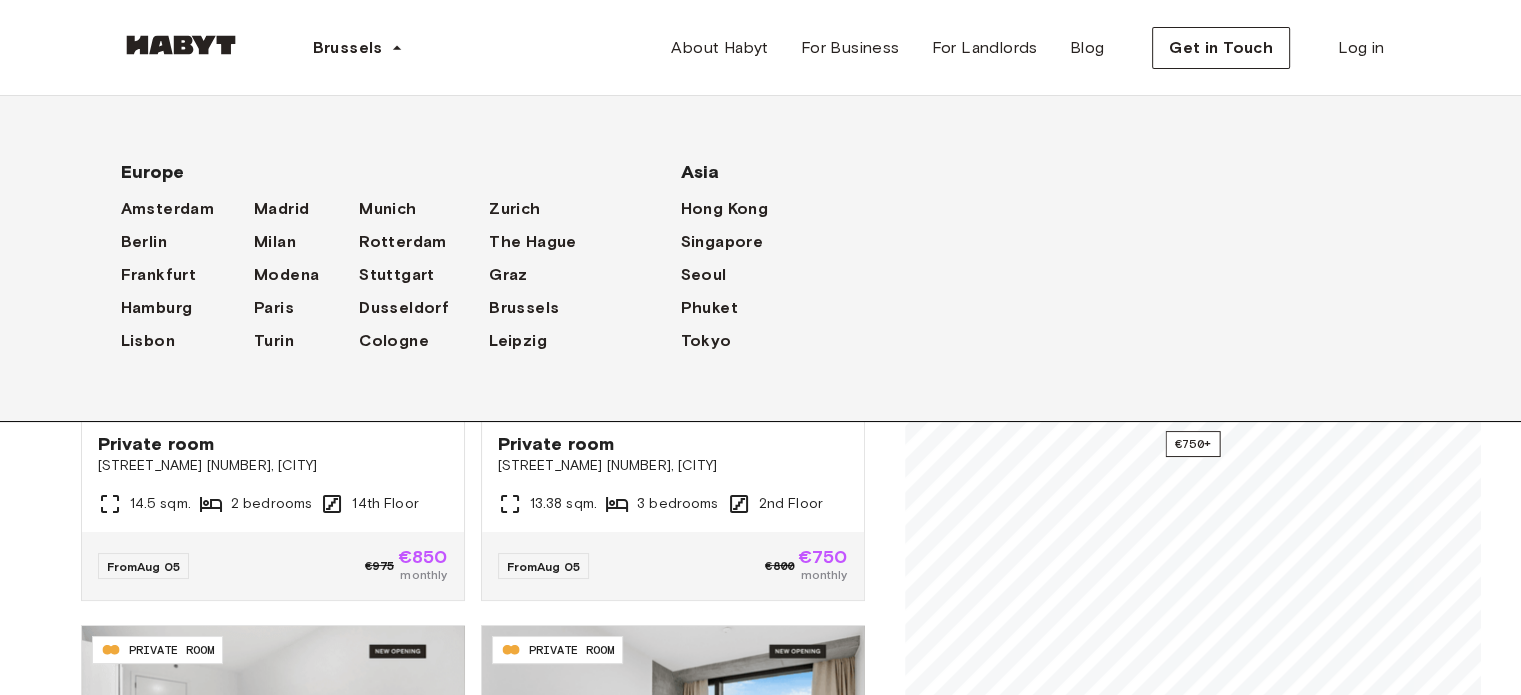 scroll, scrollTop: 0, scrollLeft: 0, axis: both 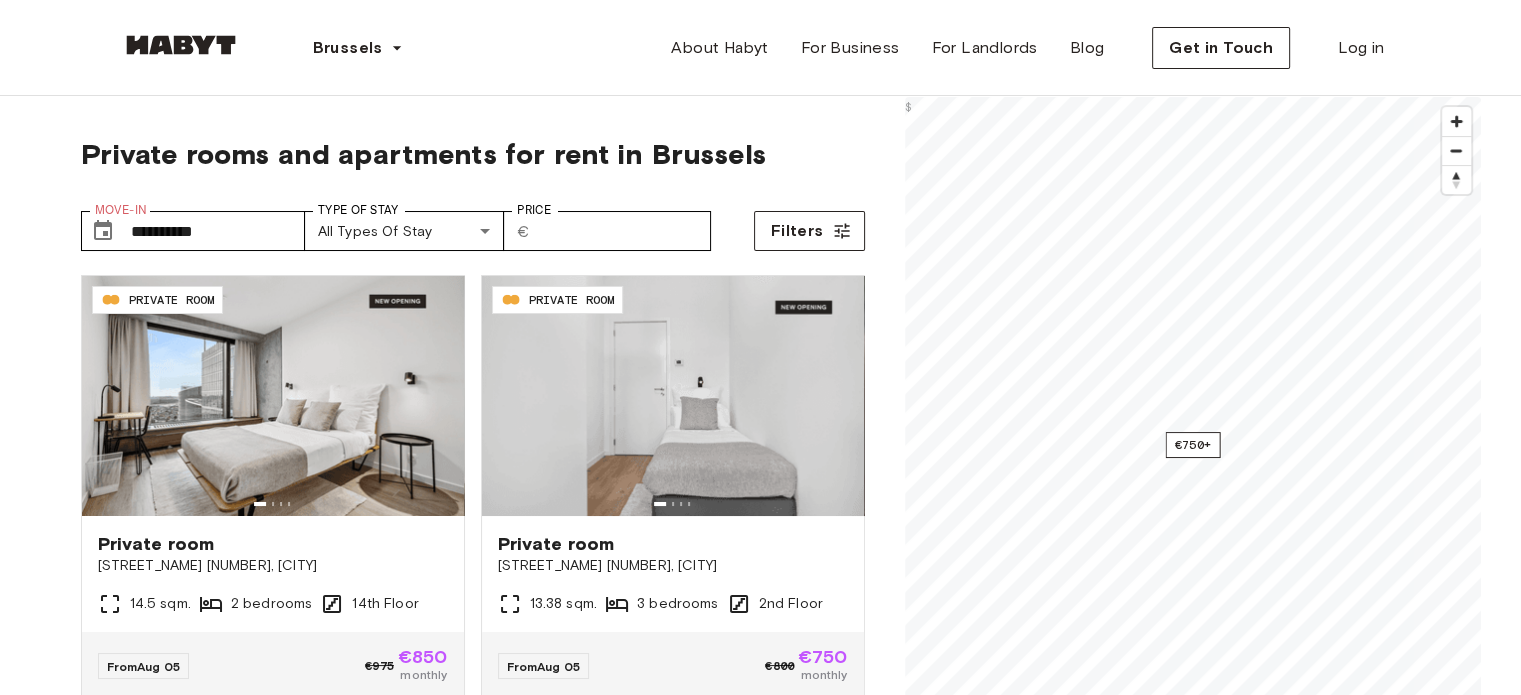 click on "**********" at bounding box center (473, 223) 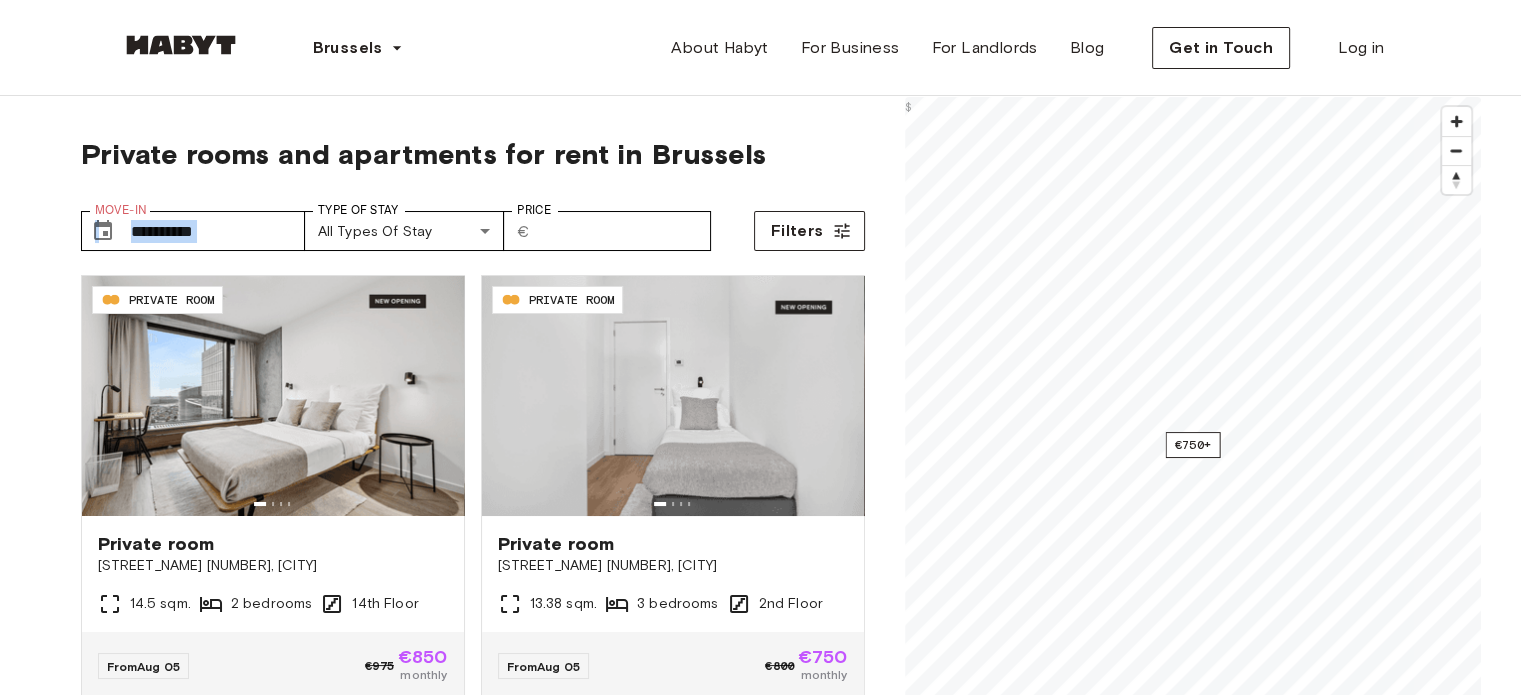 click on "**********" at bounding box center (473, 223) 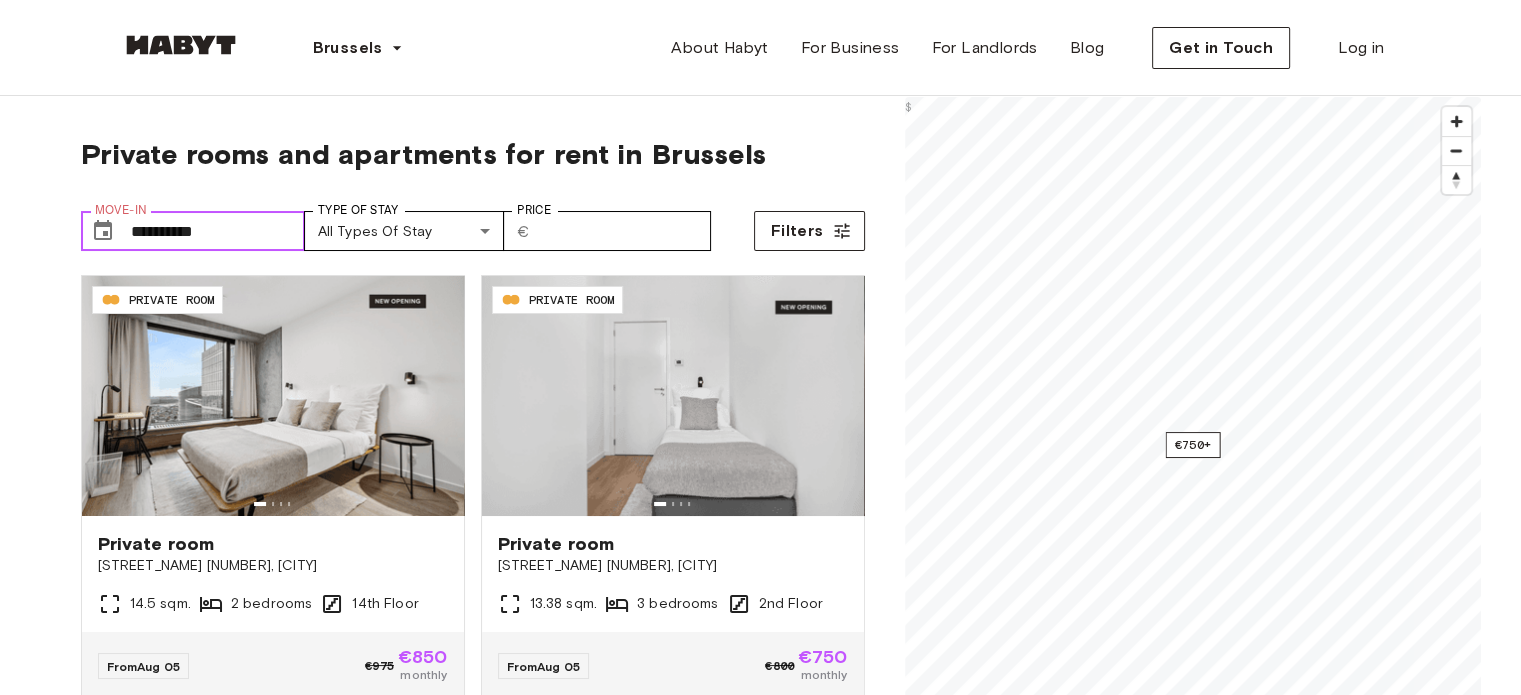 click on "**********" at bounding box center (218, 231) 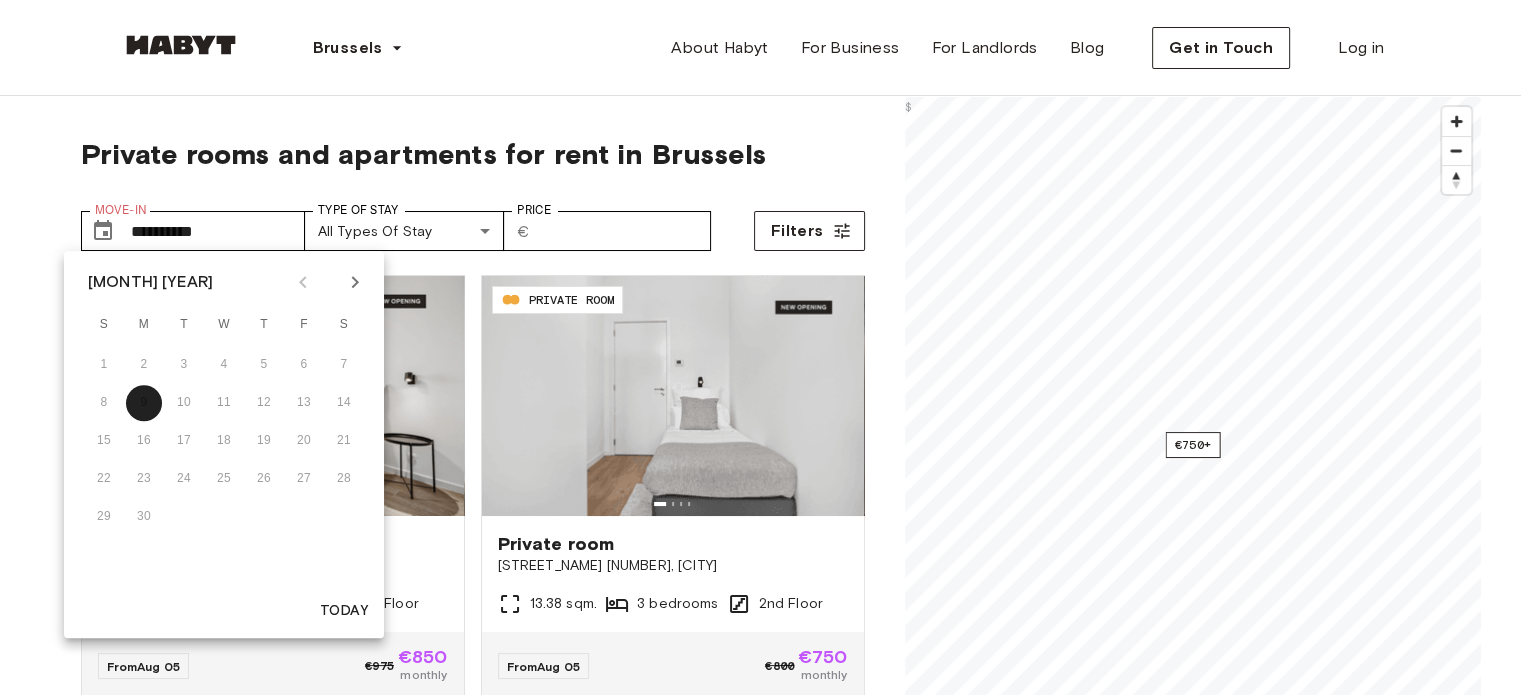click 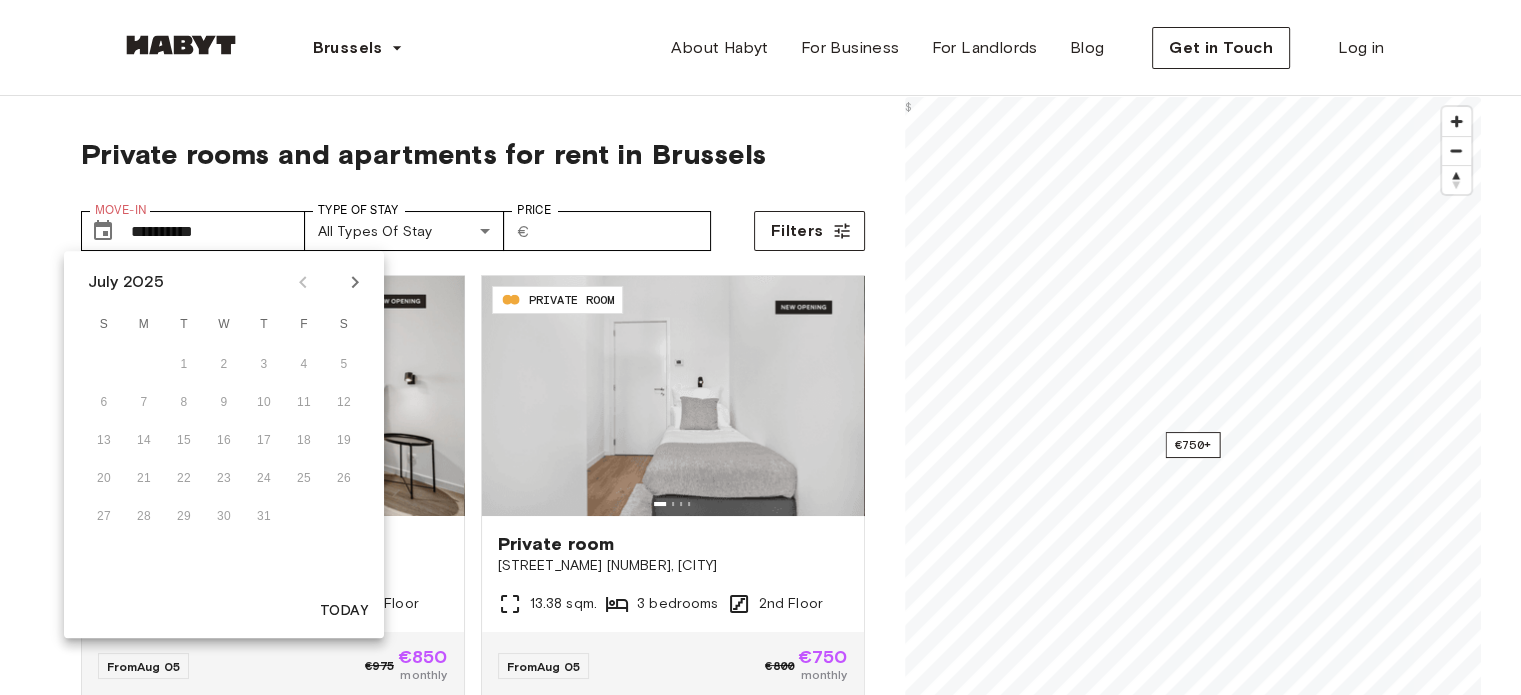 click 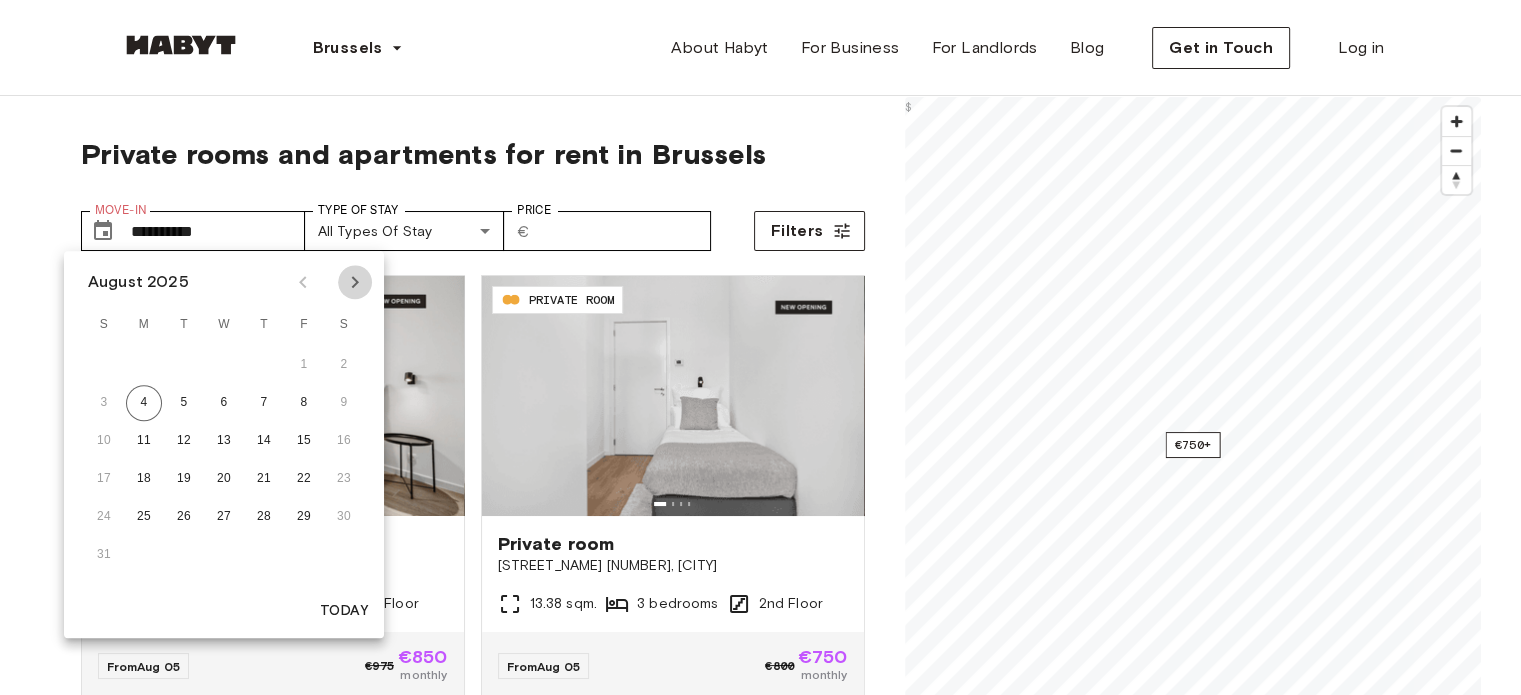click 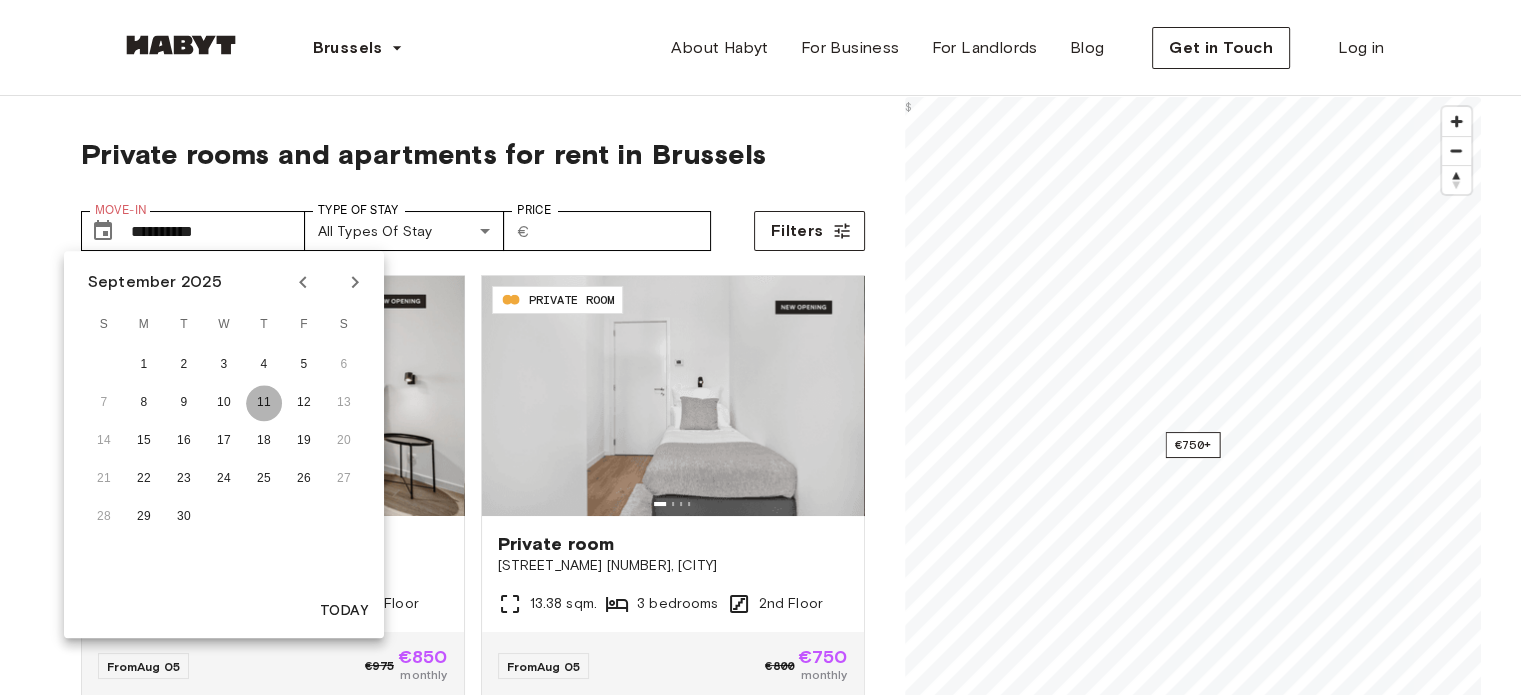 click on "11" at bounding box center (264, 403) 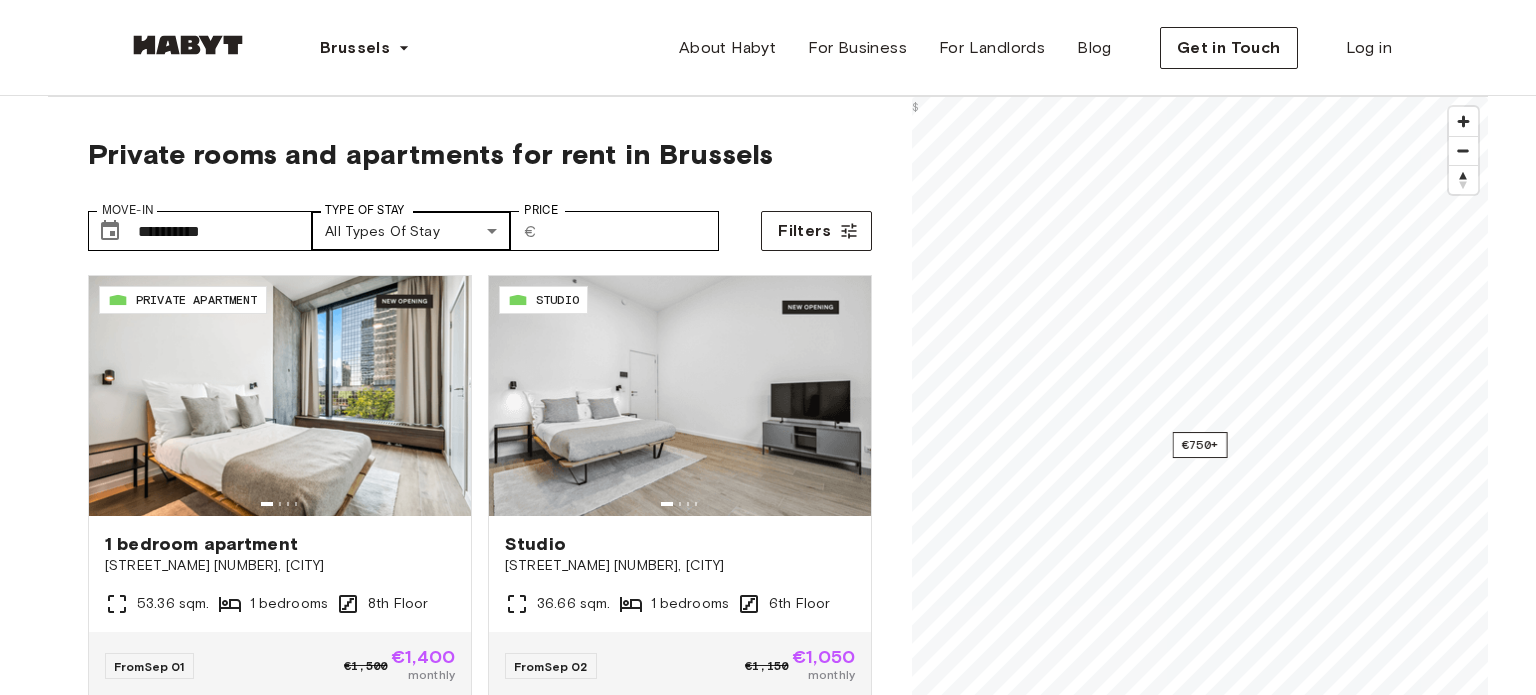 click on "**********" at bounding box center [768, 2431] 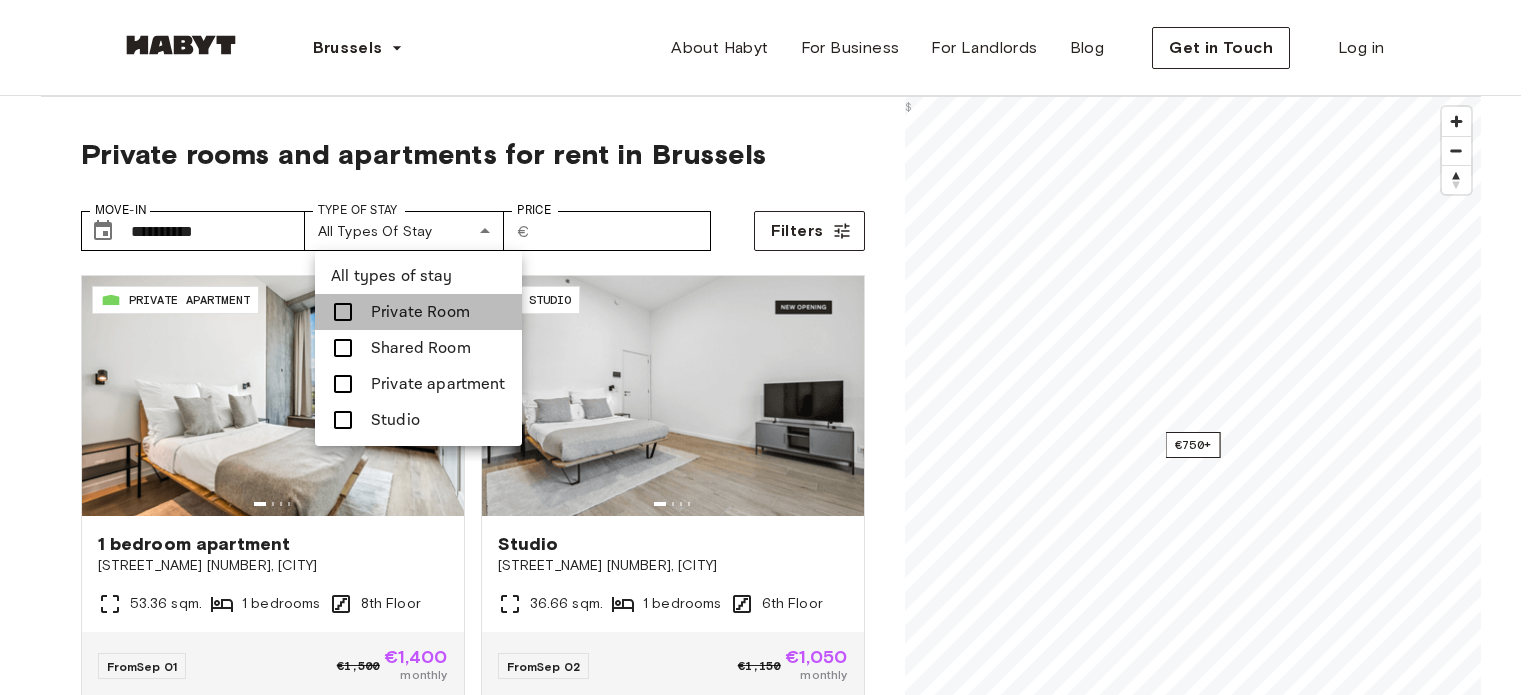 click on "Private Room" at bounding box center (420, 312) 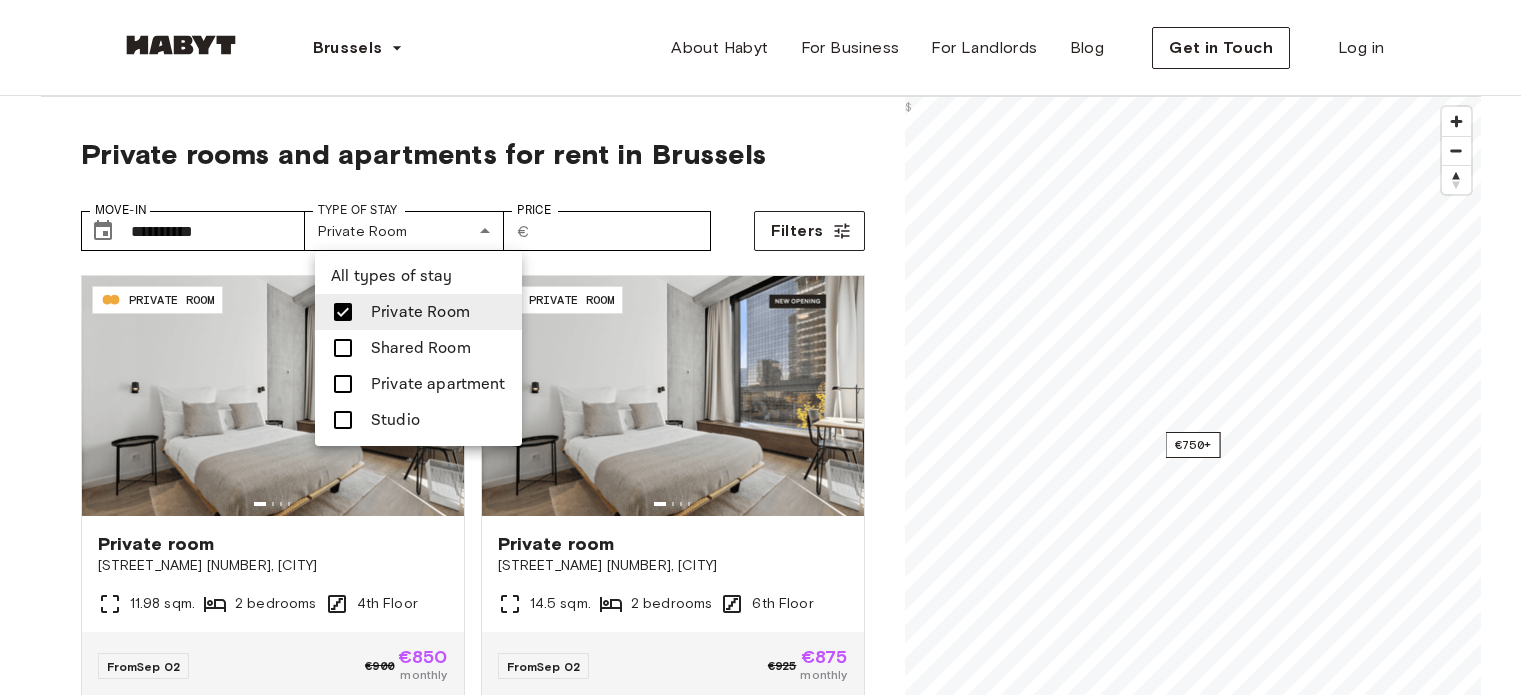 click at bounding box center [349, 420] 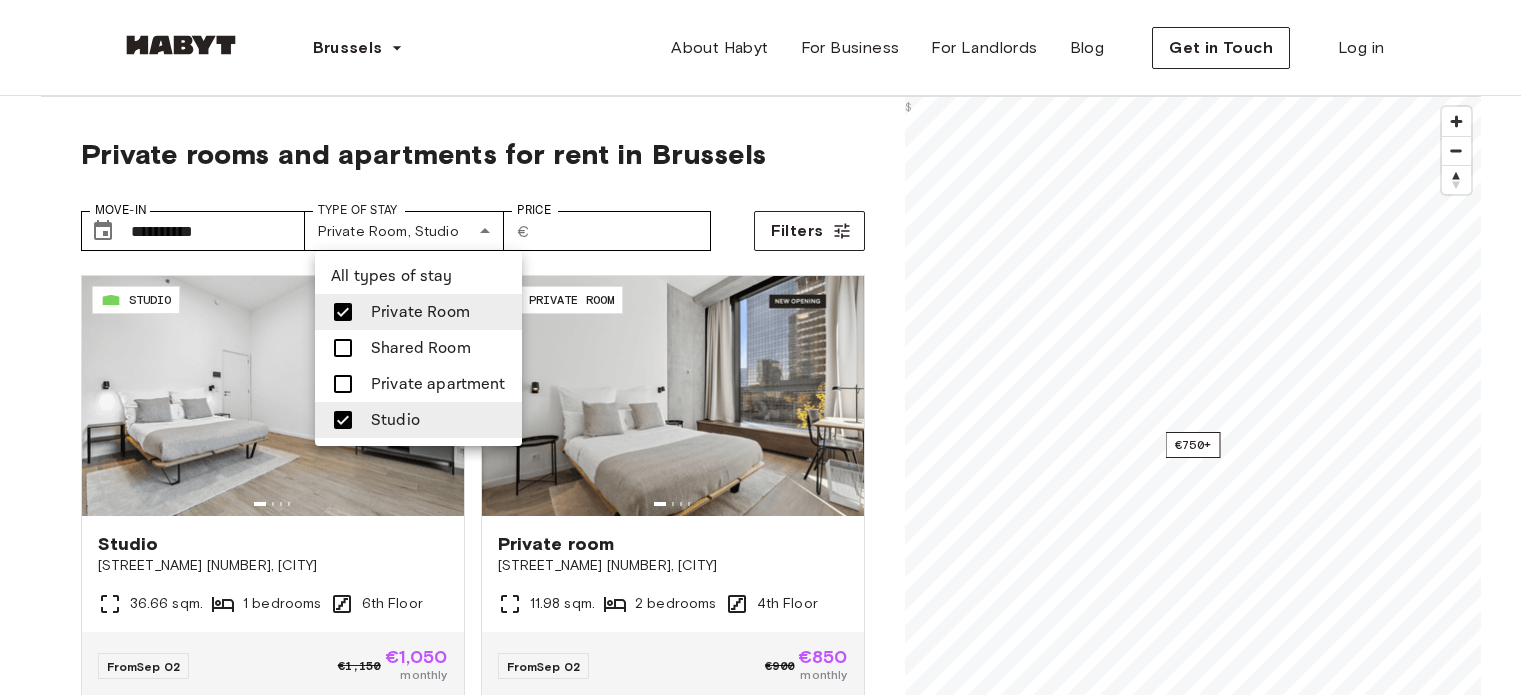 click at bounding box center [768, 347] 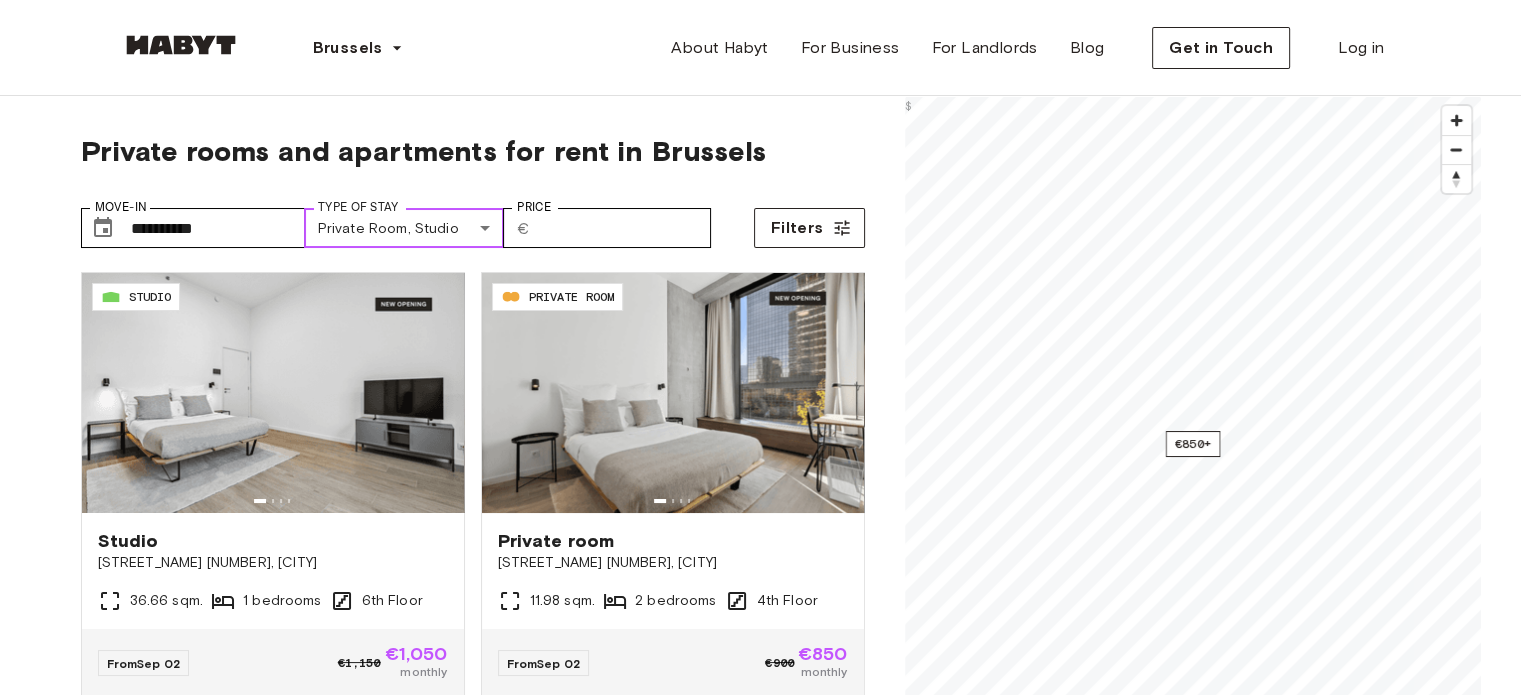 scroll, scrollTop: 0, scrollLeft: 0, axis: both 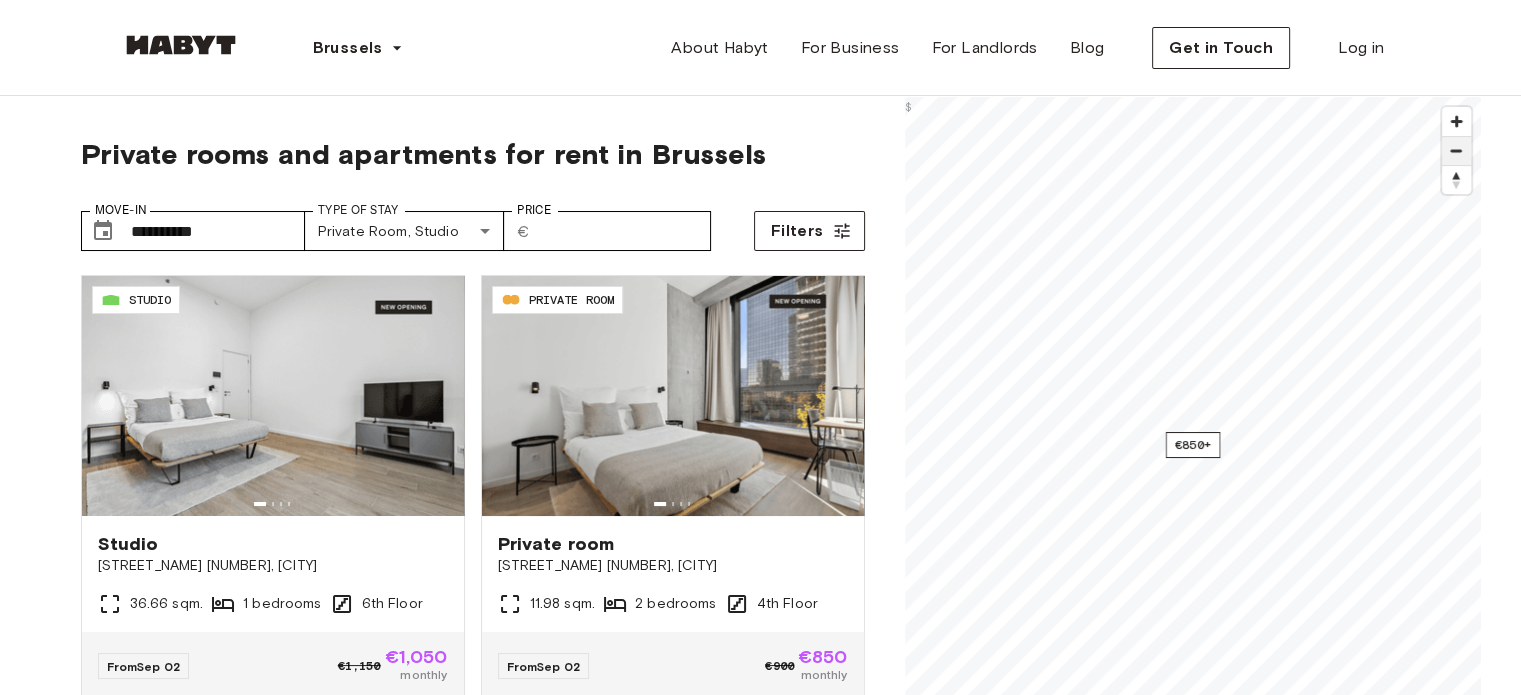 click at bounding box center (1456, 151) 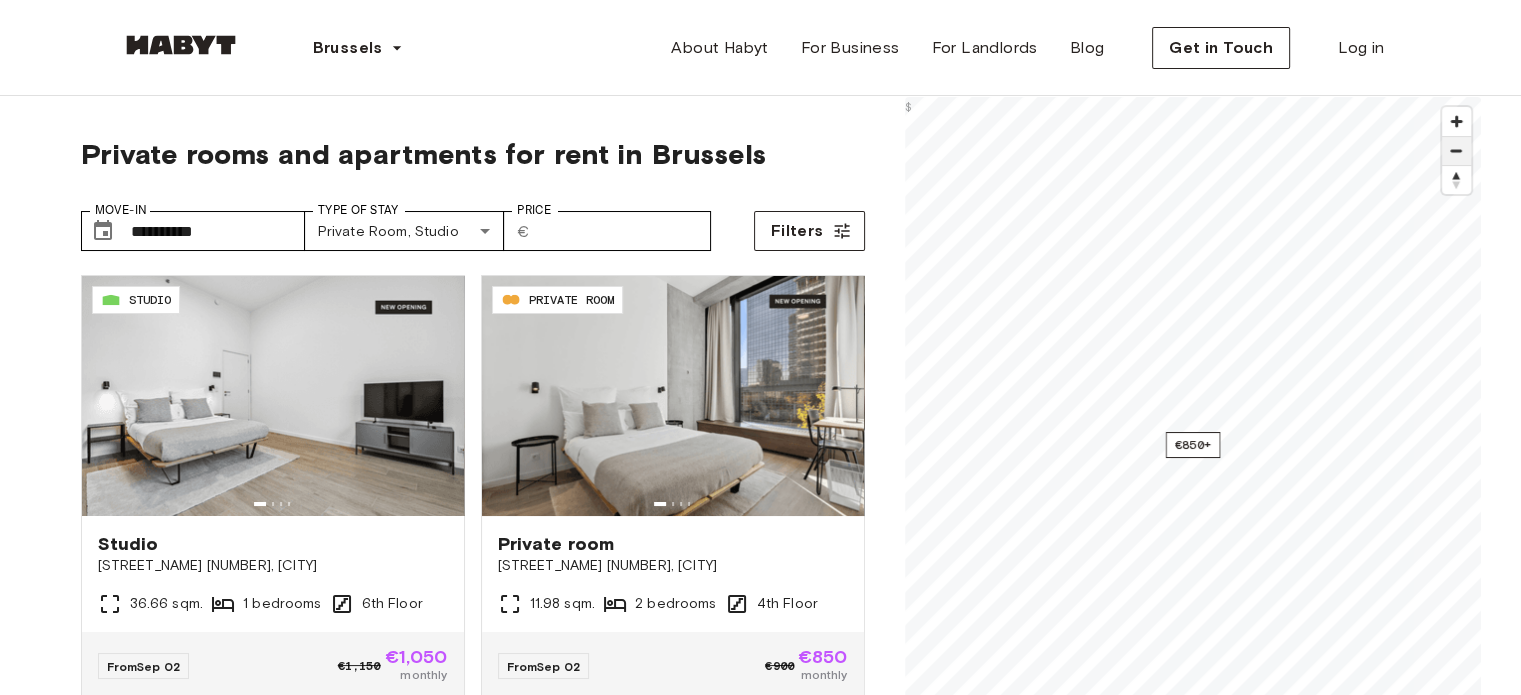 click at bounding box center [1456, 151] 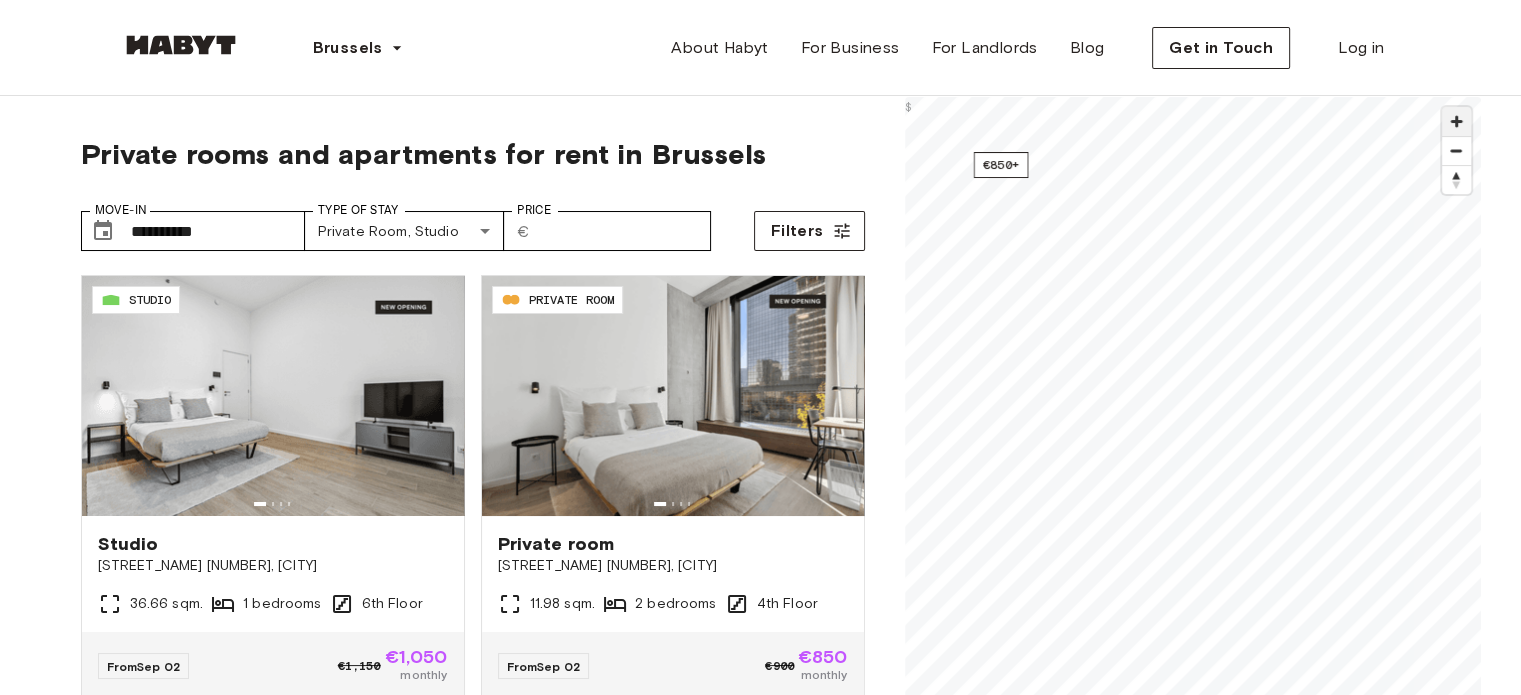 click at bounding box center (1456, 121) 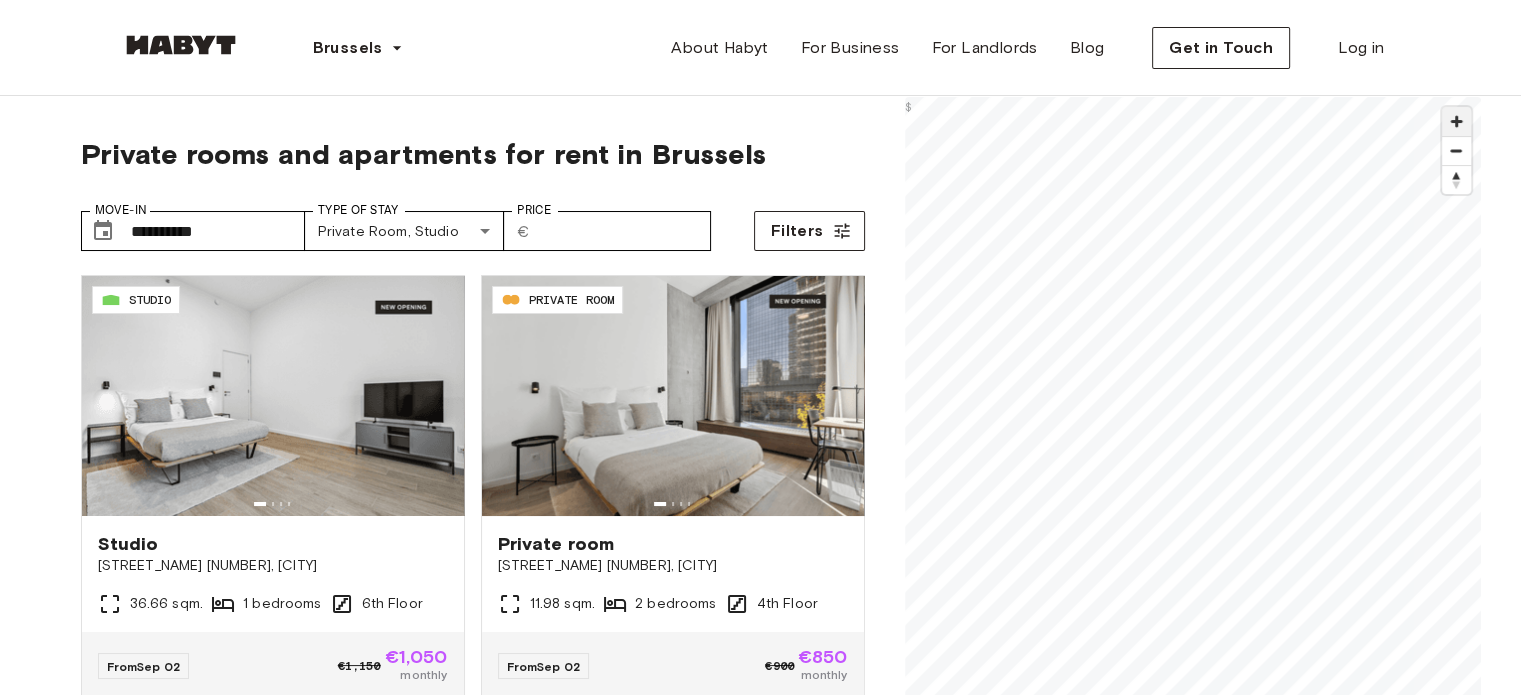 click at bounding box center [1456, 121] 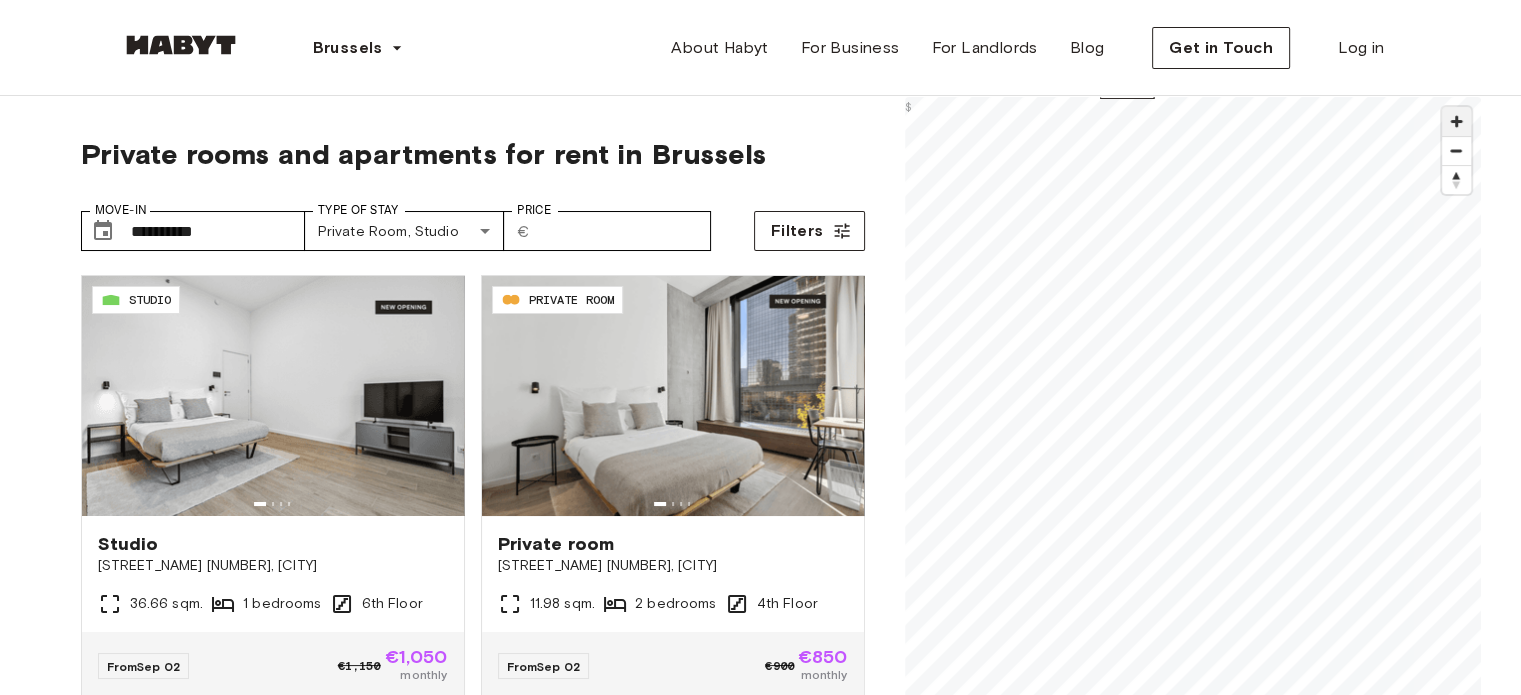 click at bounding box center (1456, 121) 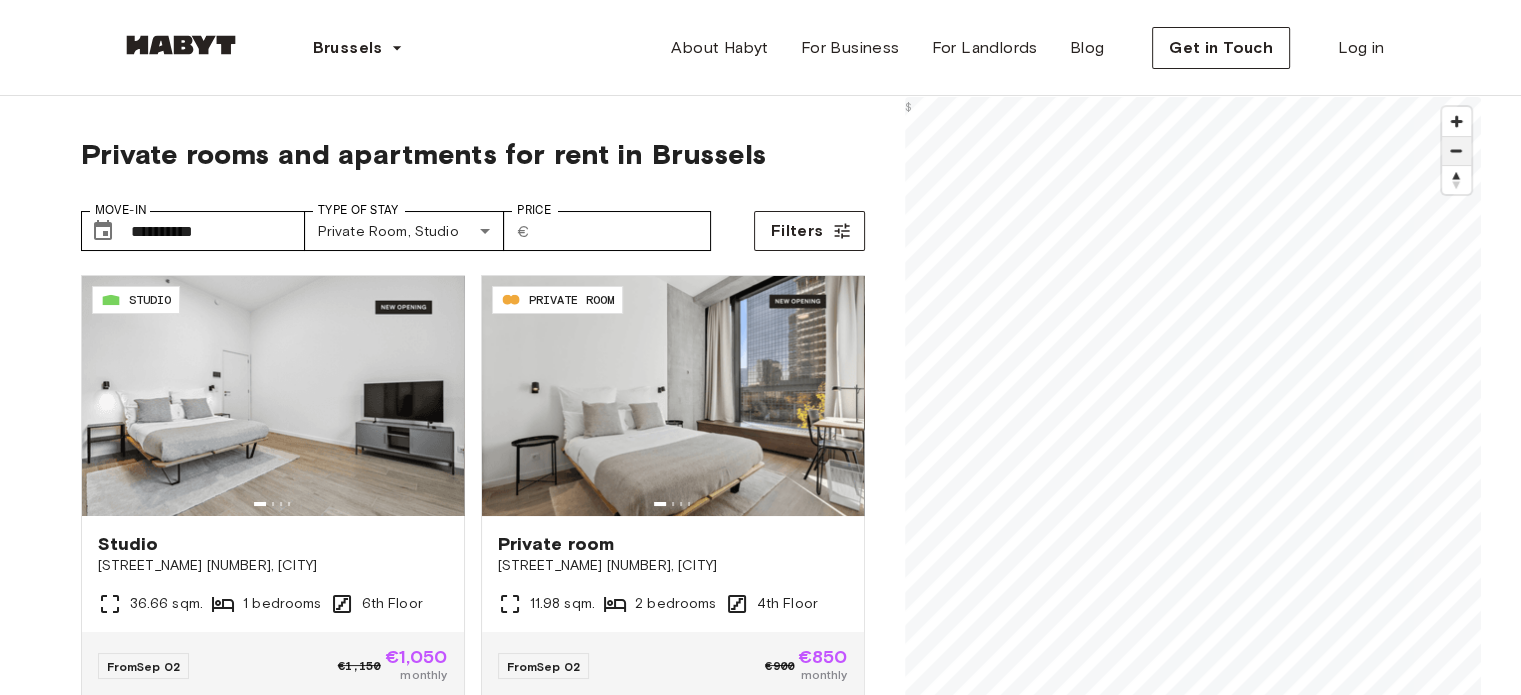 click at bounding box center [1456, 151] 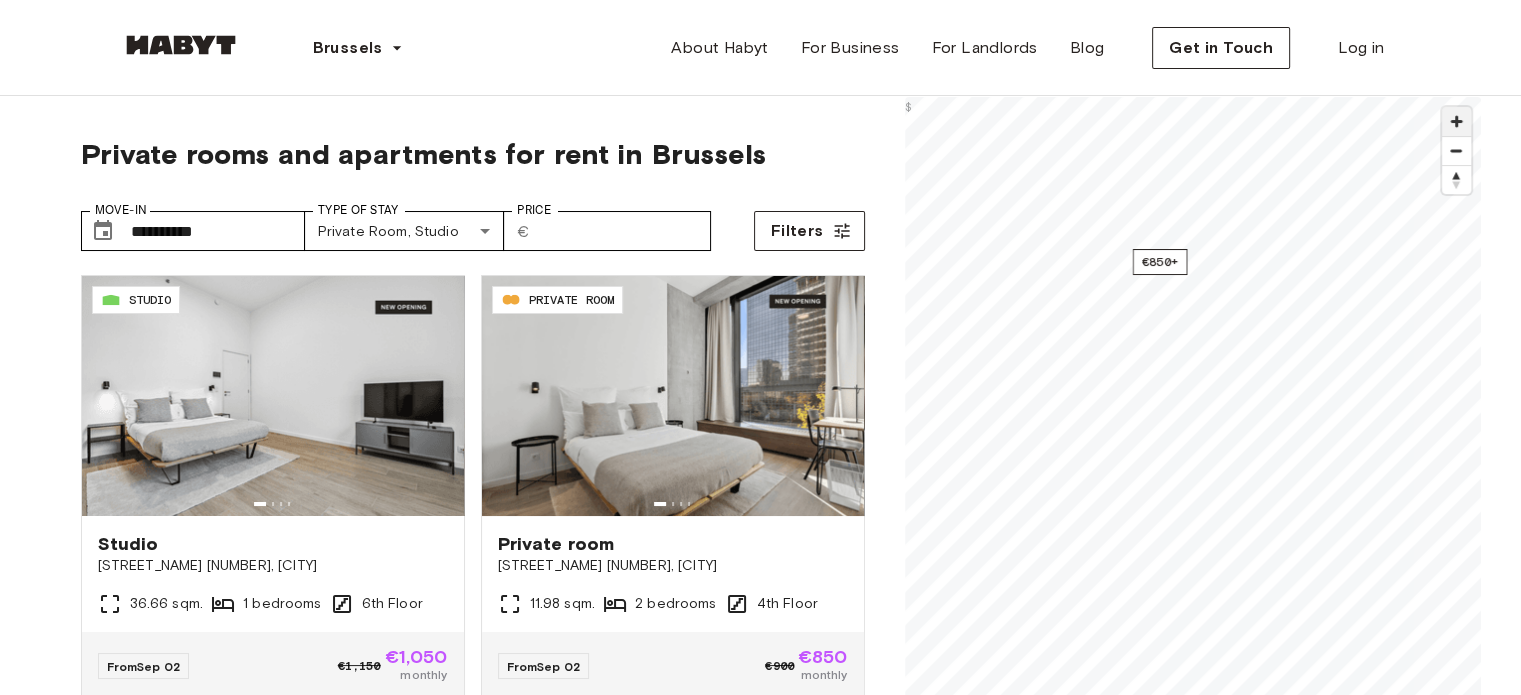 click at bounding box center [1456, 121] 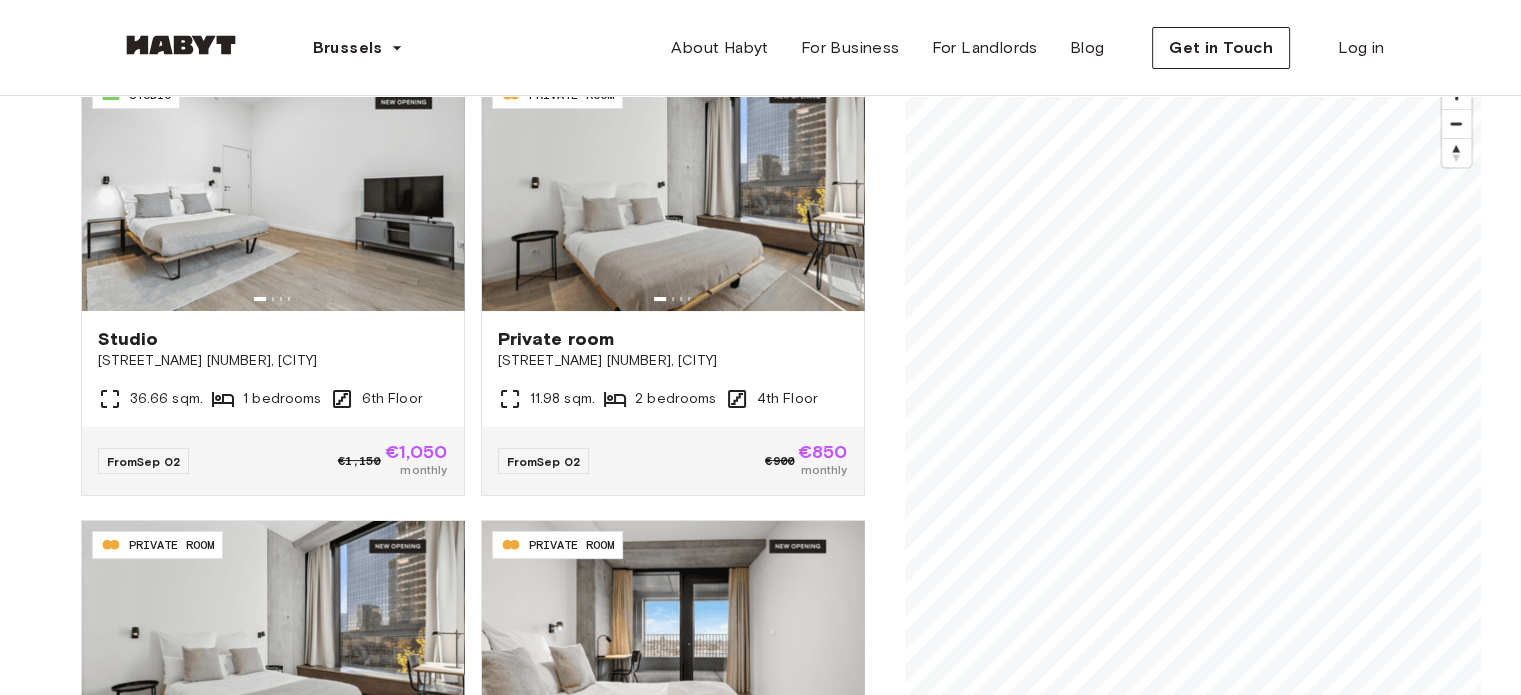 scroll, scrollTop: 0, scrollLeft: 0, axis: both 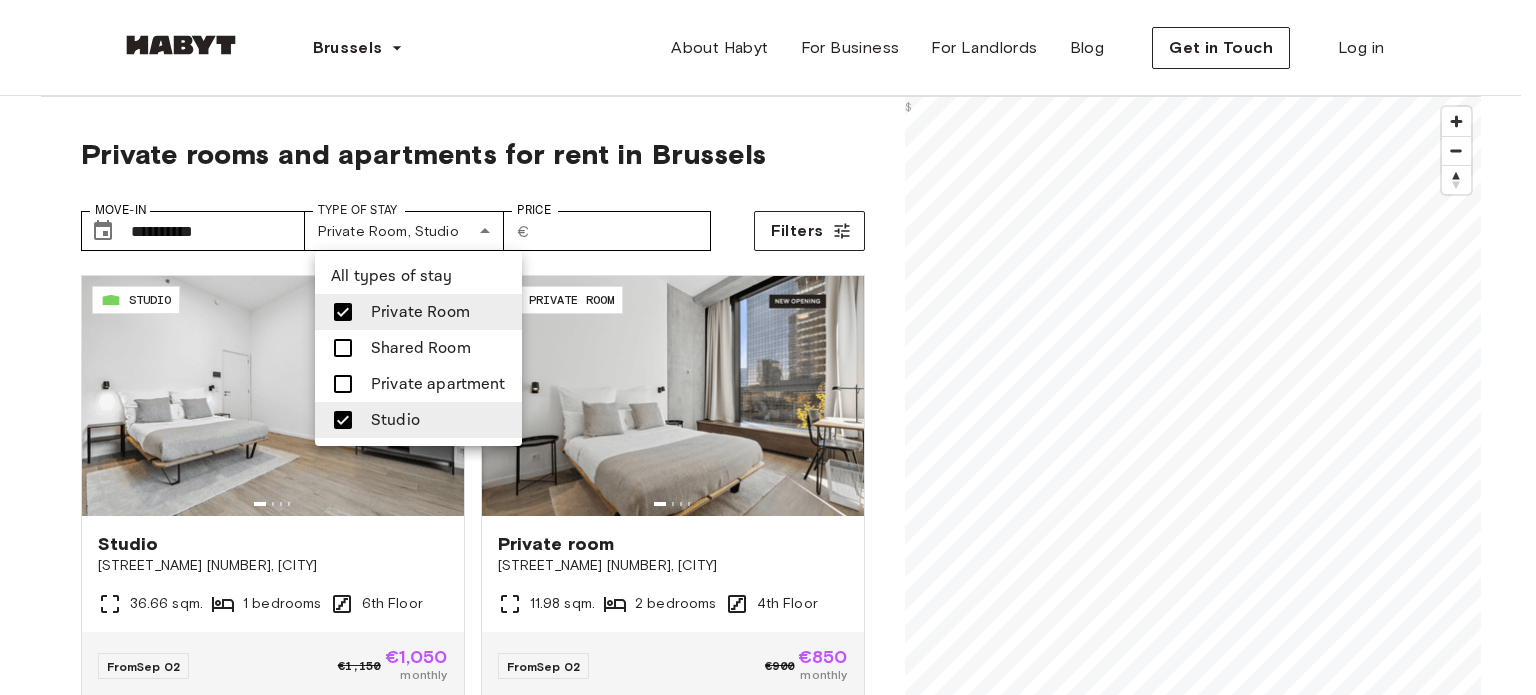click on "**********" at bounding box center (768, 2431) 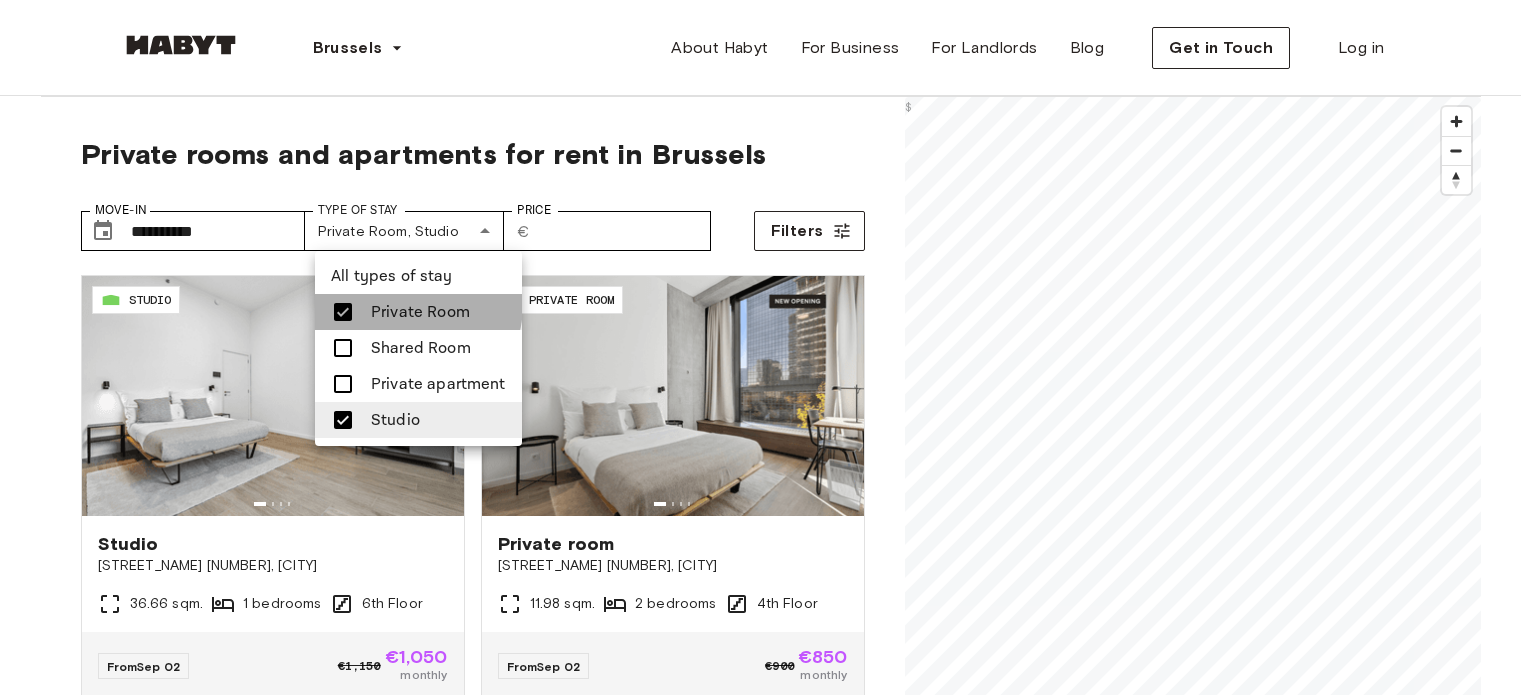 click on "Private Room" at bounding box center [420, 312] 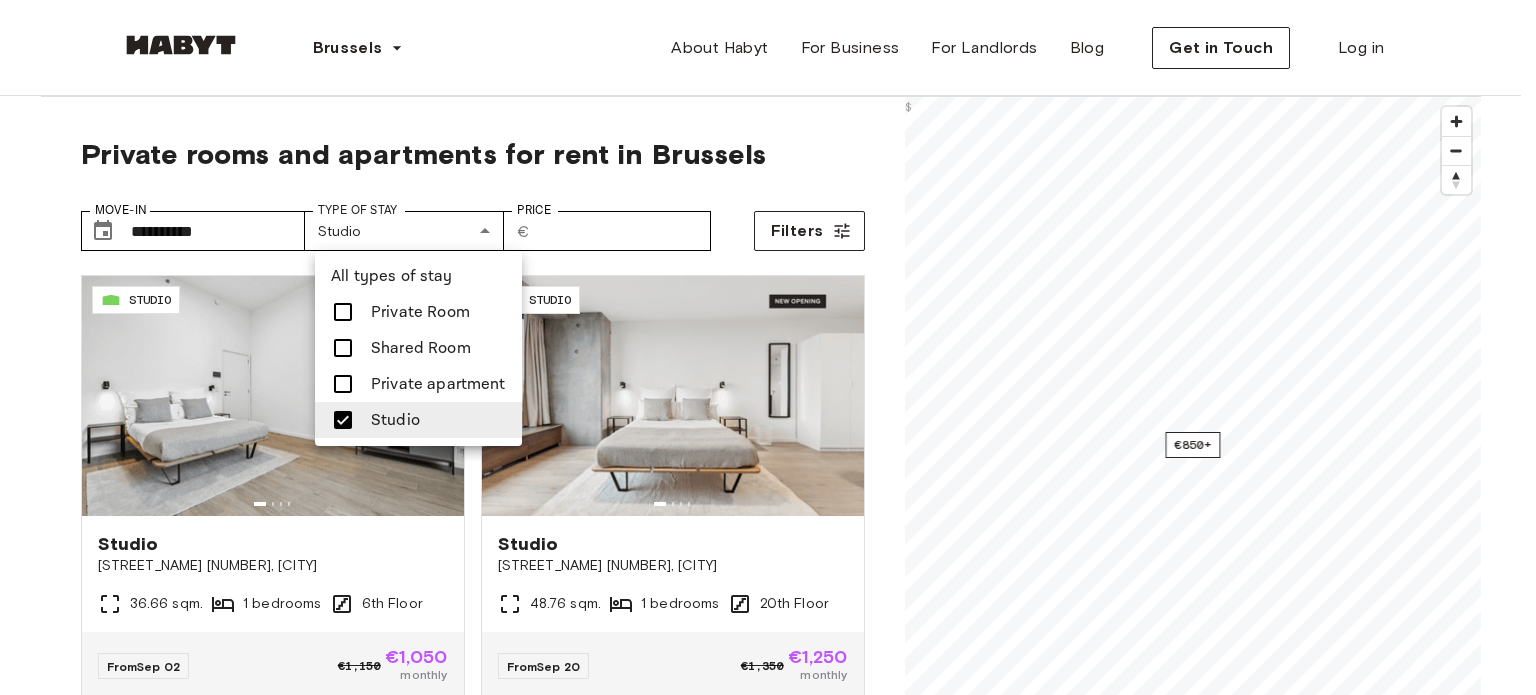 click on "Studio" at bounding box center [395, 420] 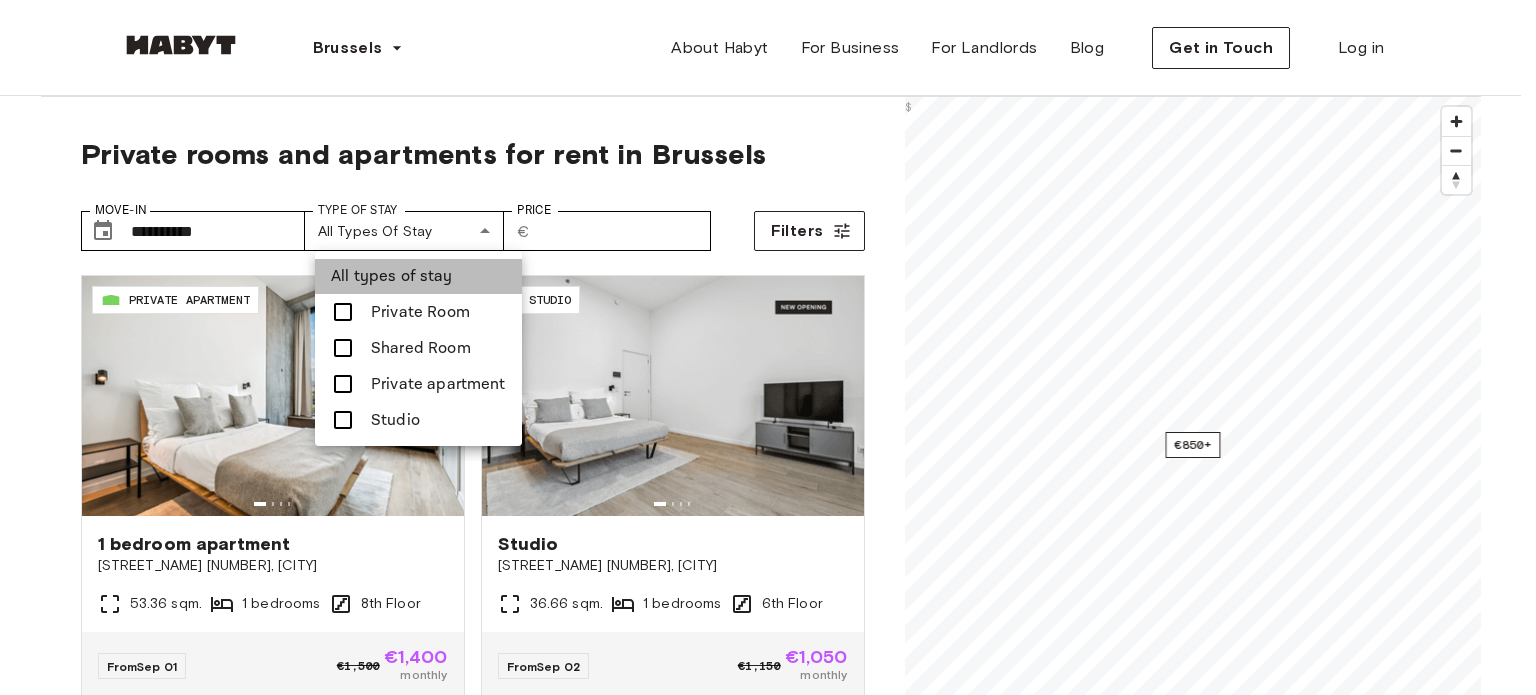 click on "All types of stay" at bounding box center (392, 276) 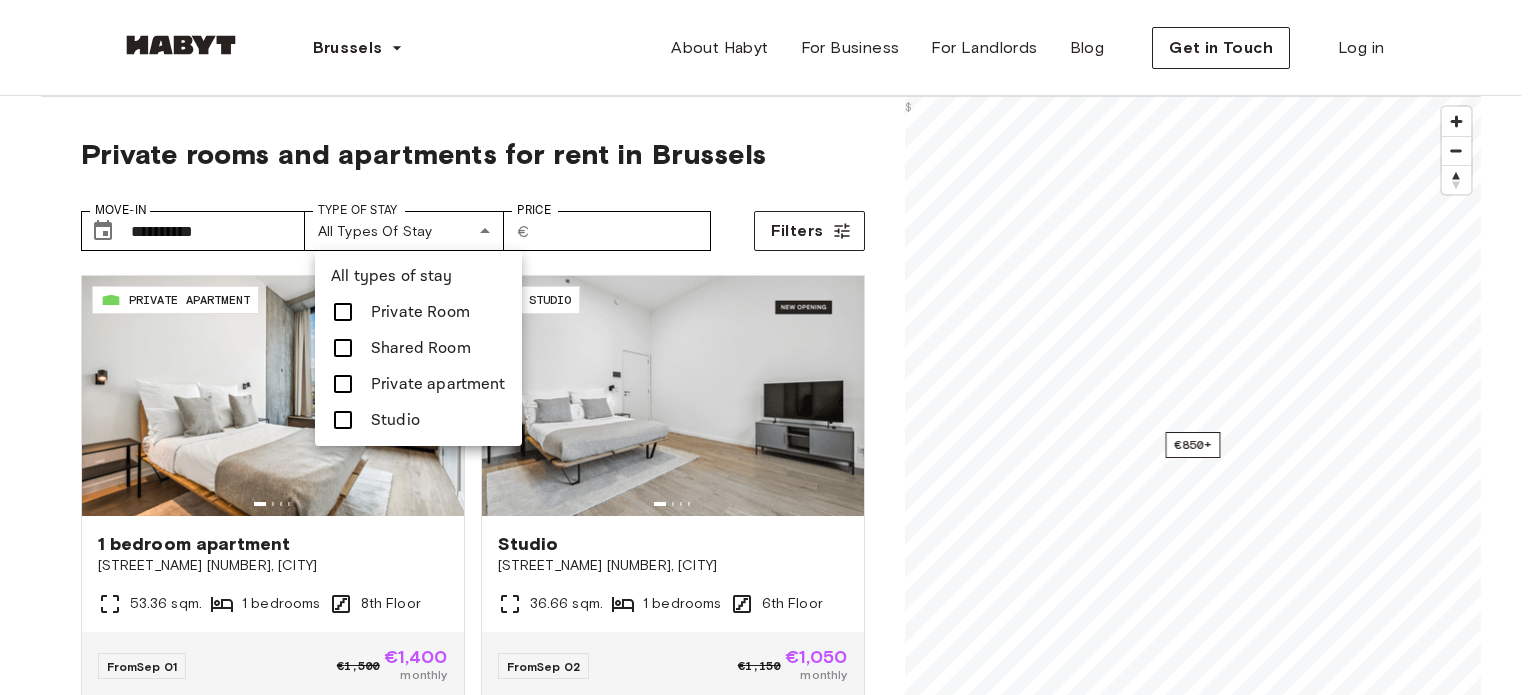 click at bounding box center [768, 347] 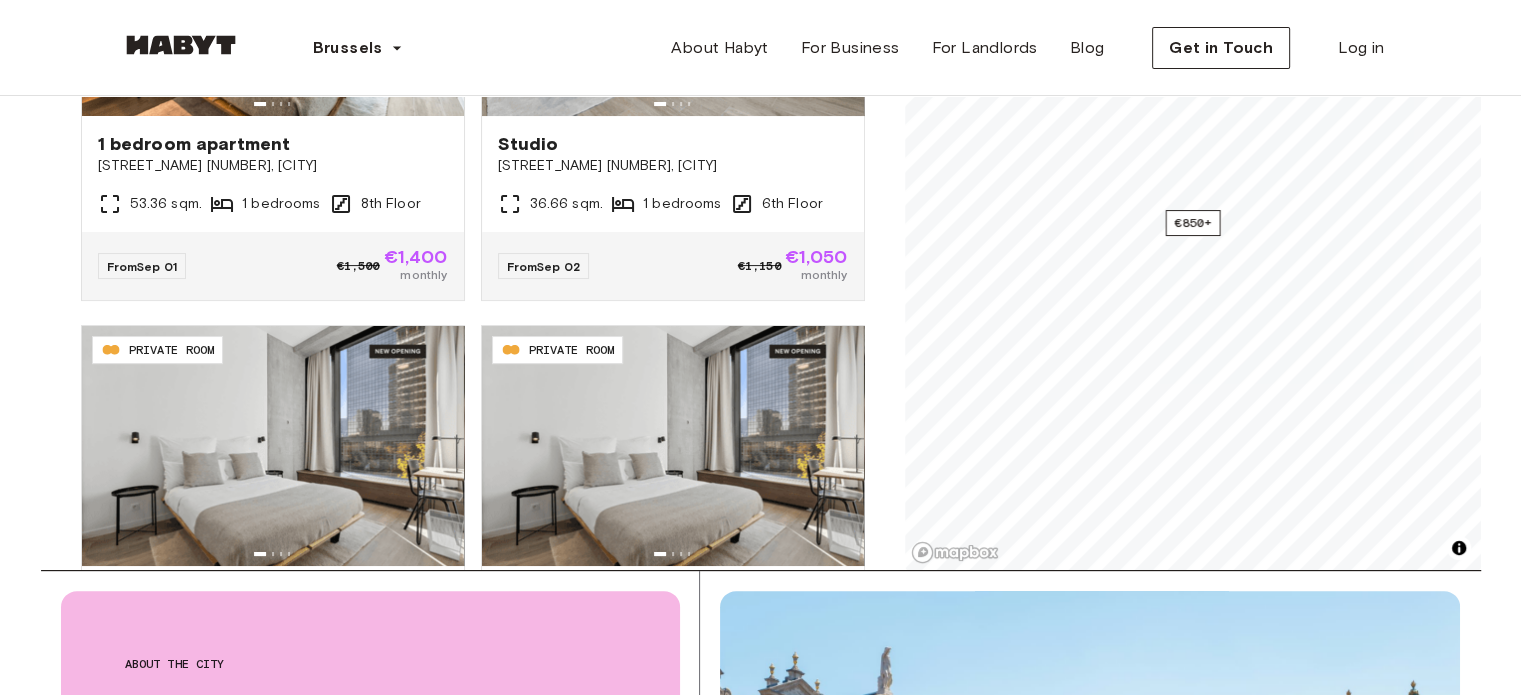 scroll, scrollTop: 100, scrollLeft: 0, axis: vertical 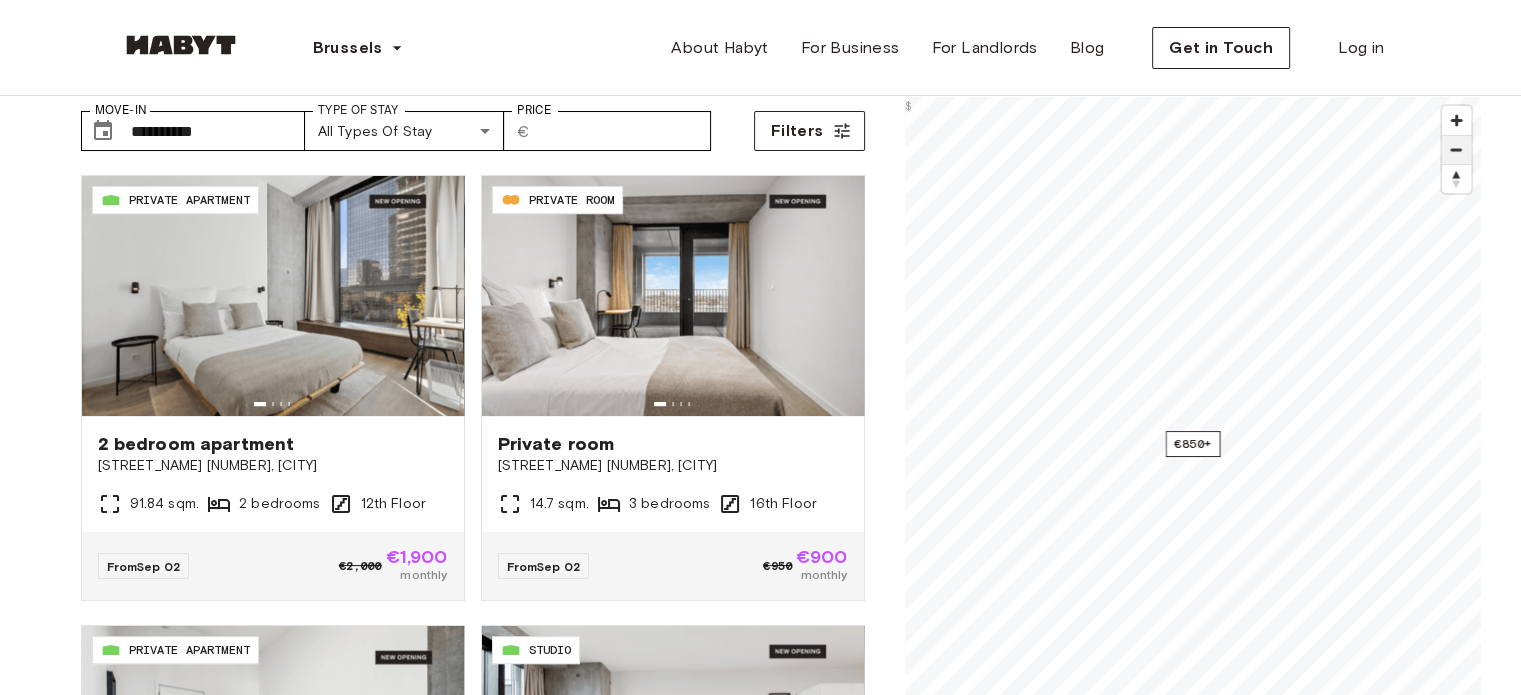 click at bounding box center [1456, 150] 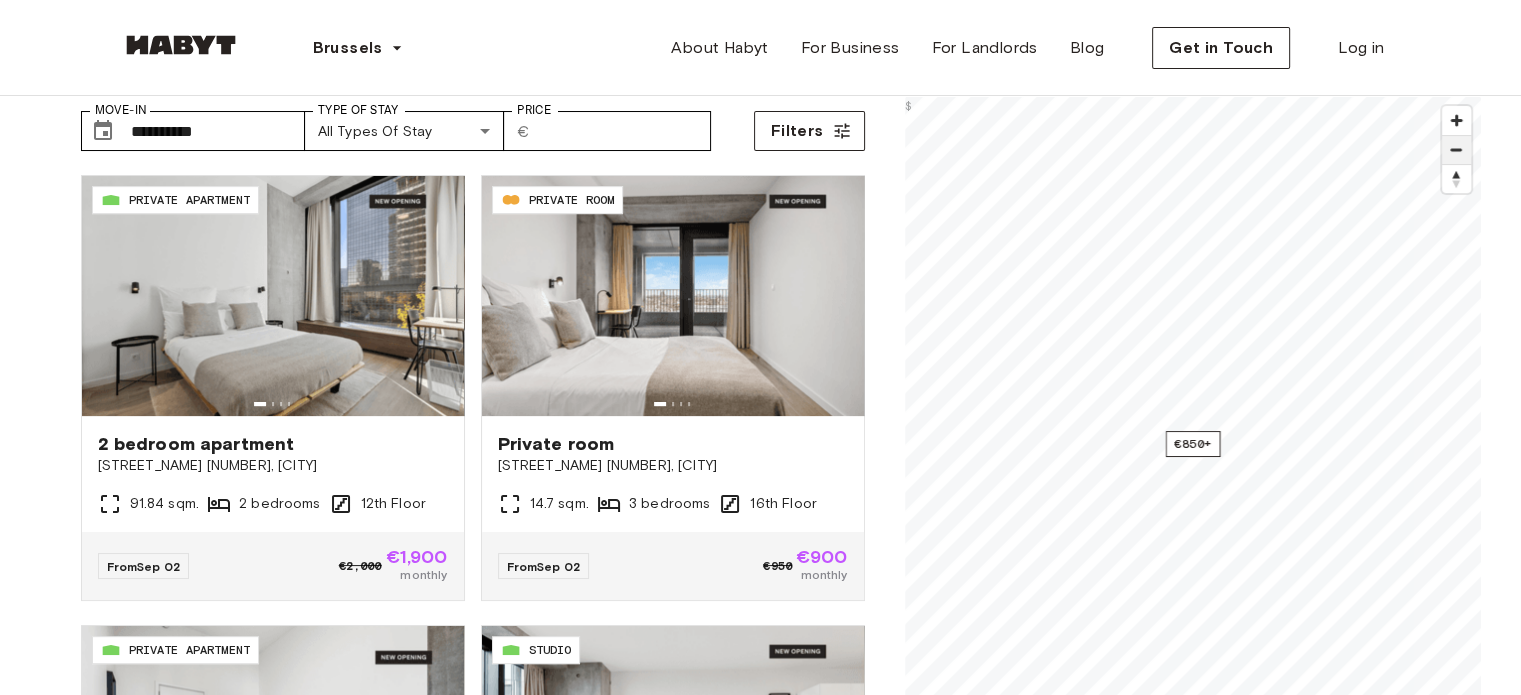 click at bounding box center (1456, 150) 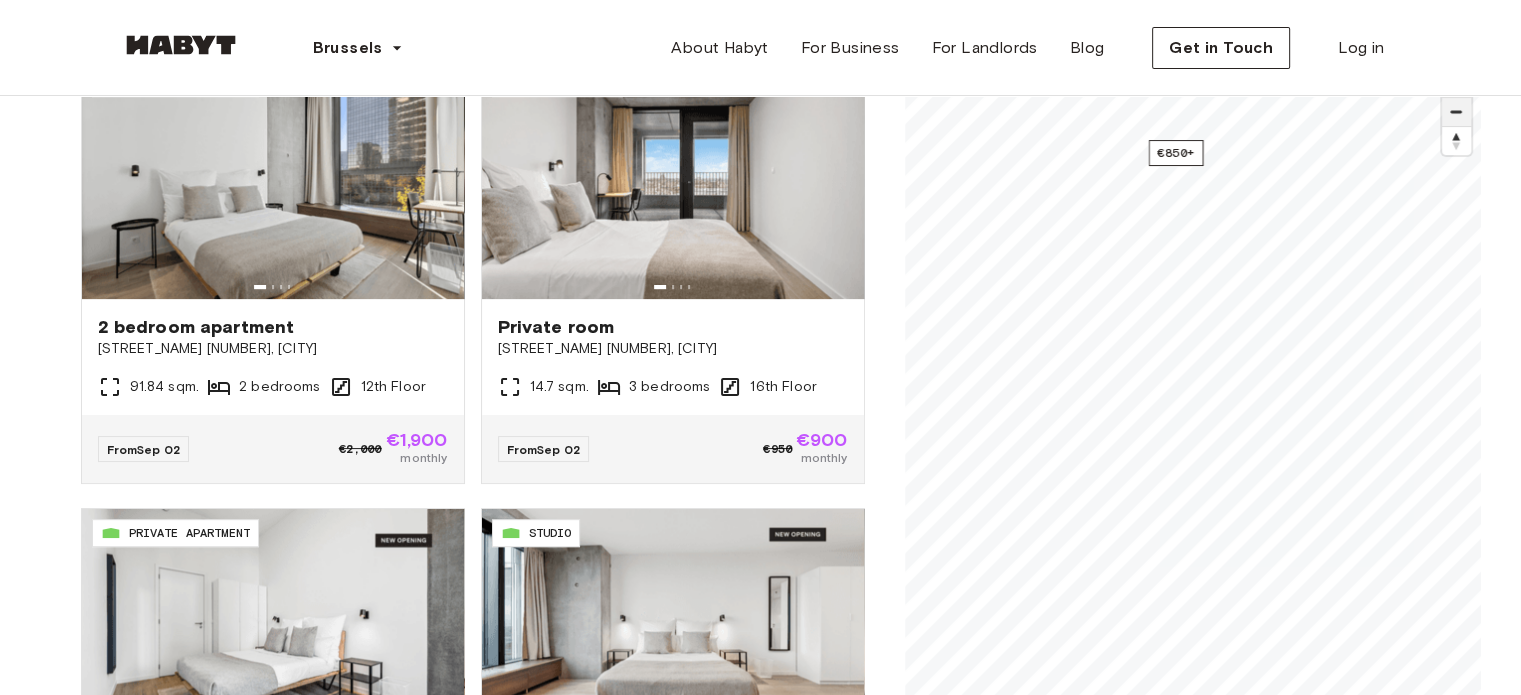 scroll, scrollTop: 100, scrollLeft: 0, axis: vertical 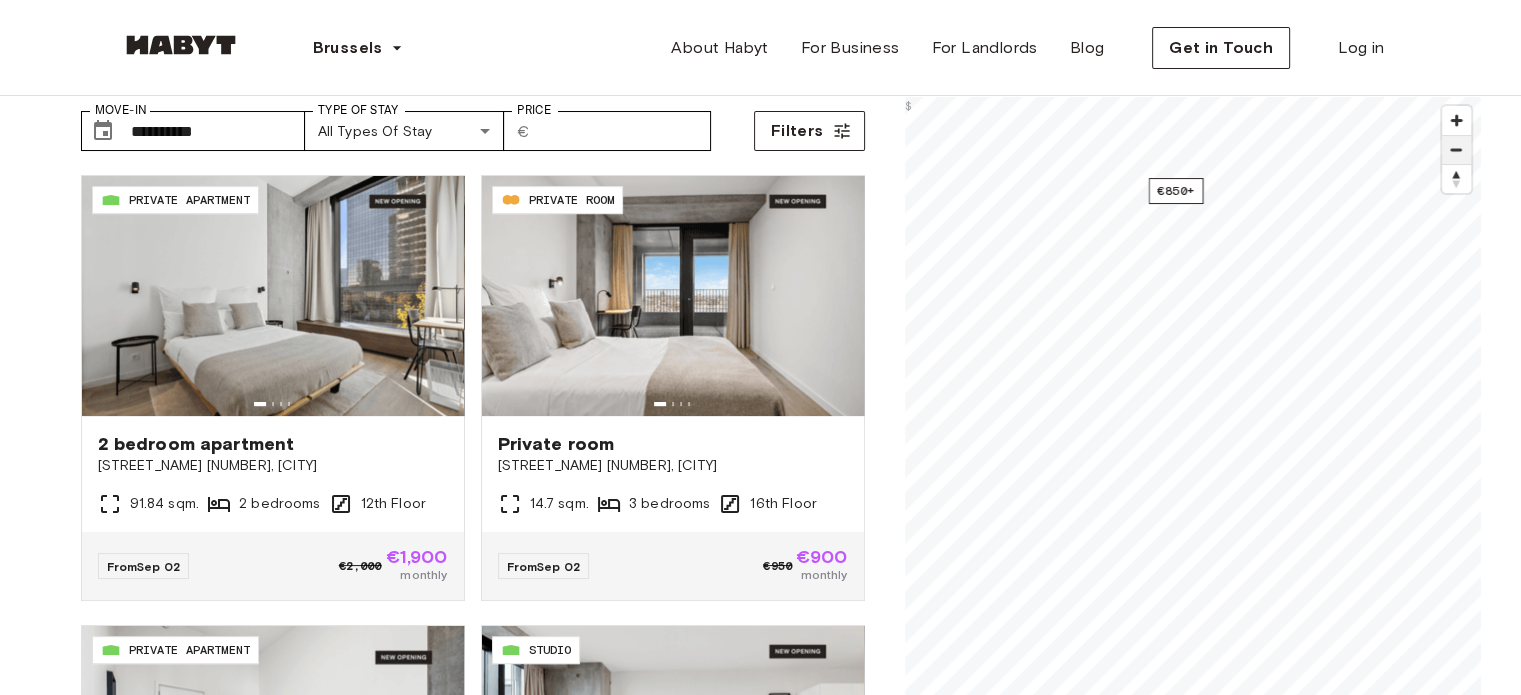 click at bounding box center [1456, 150] 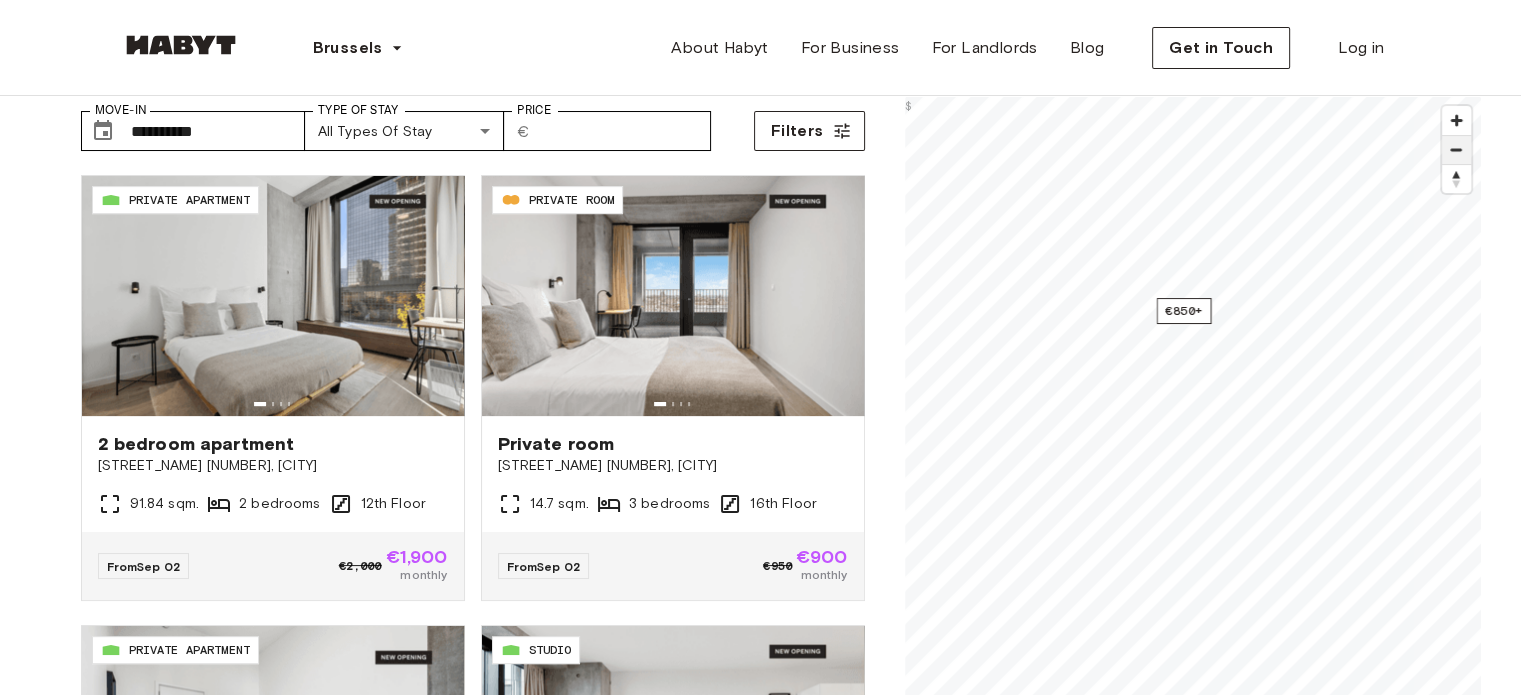 click at bounding box center (1456, 150) 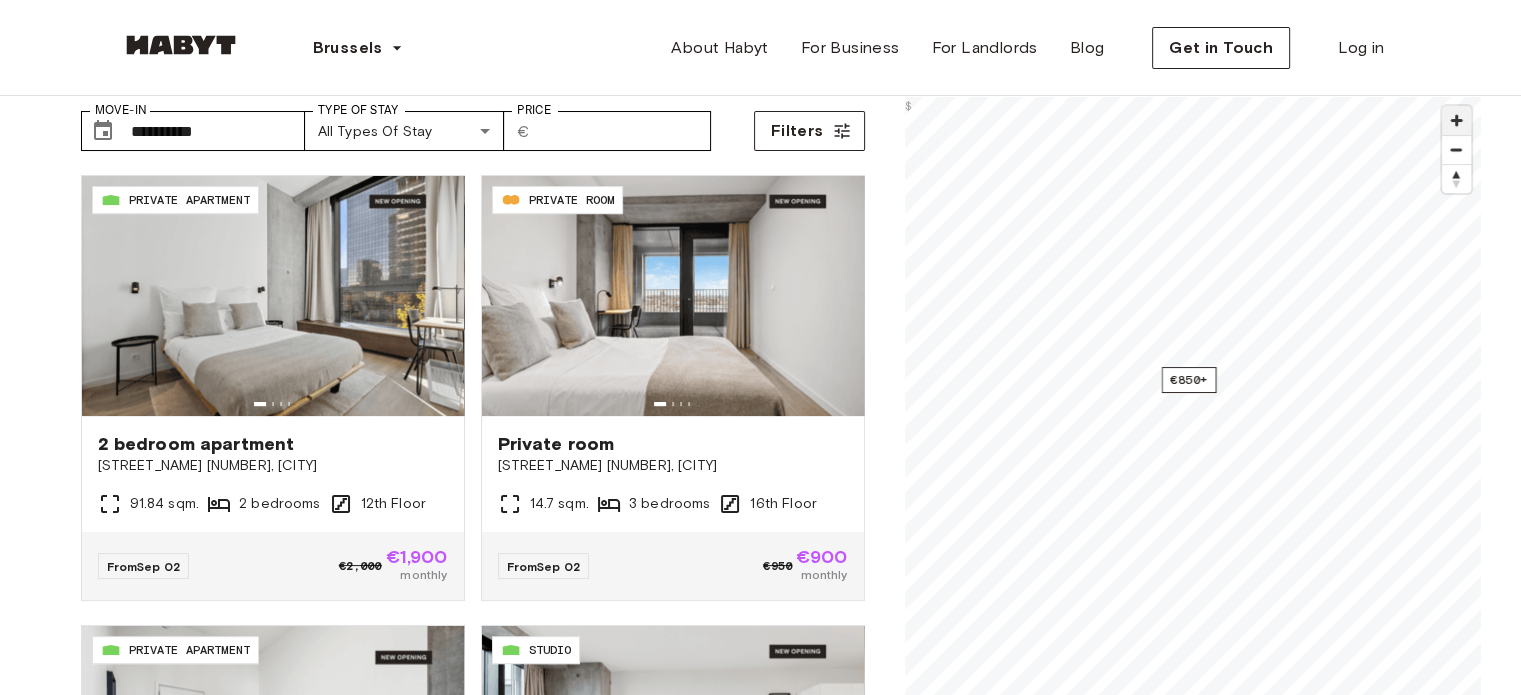 click at bounding box center (1456, 120) 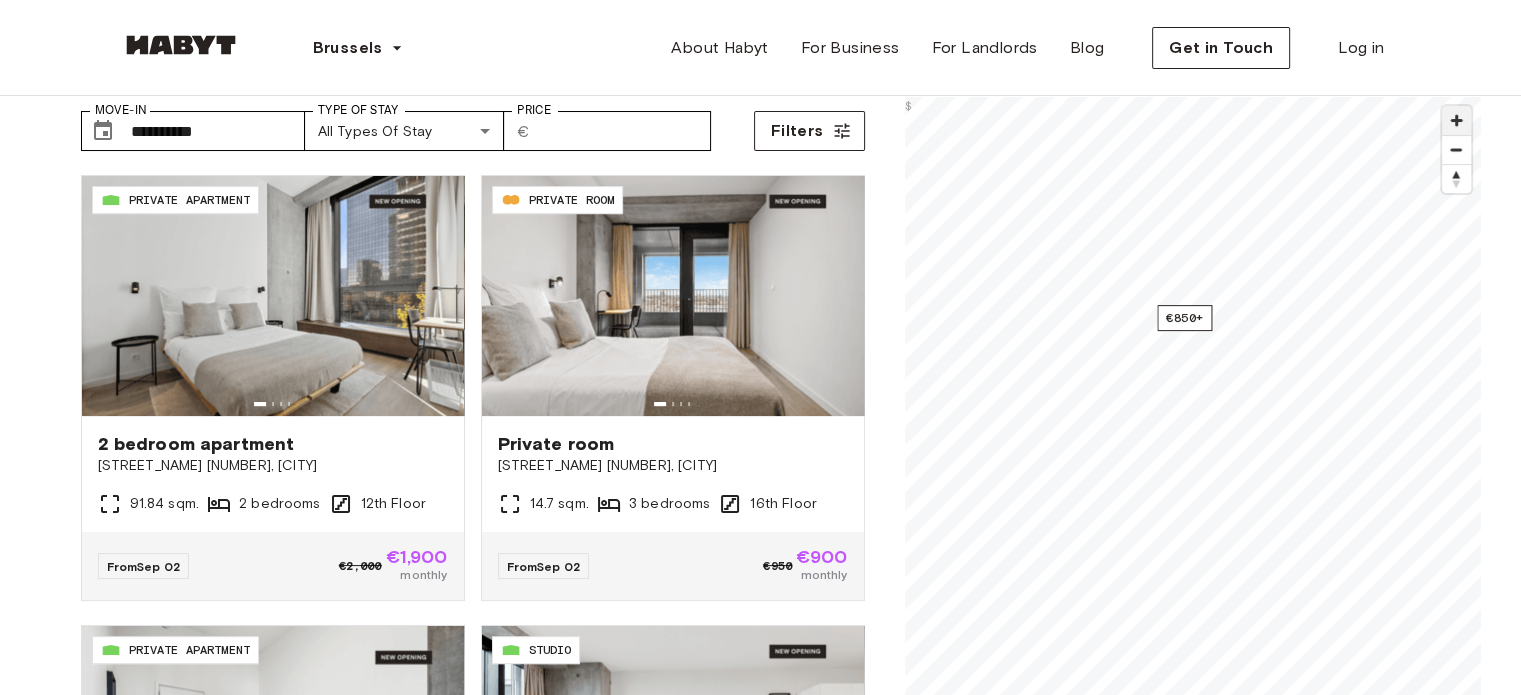 click at bounding box center (1456, 120) 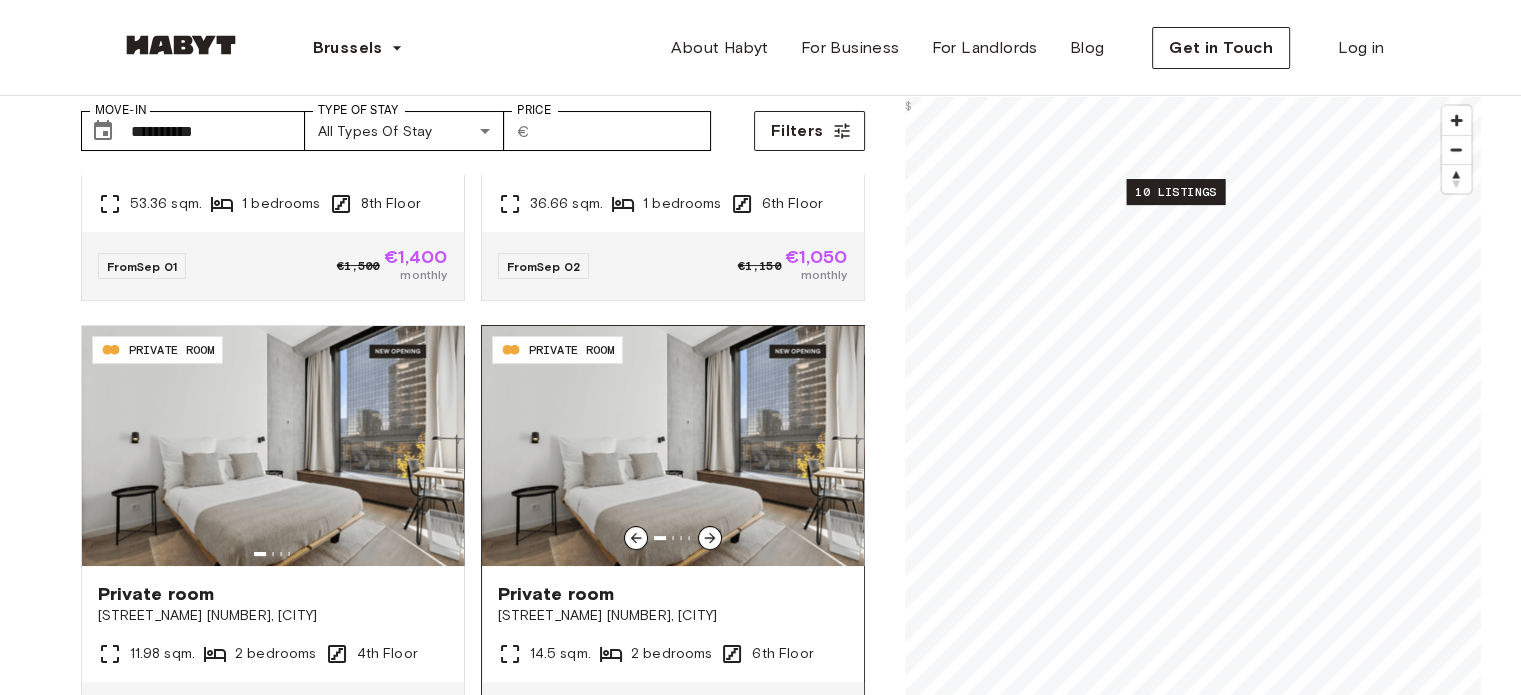 scroll, scrollTop: 0, scrollLeft: 0, axis: both 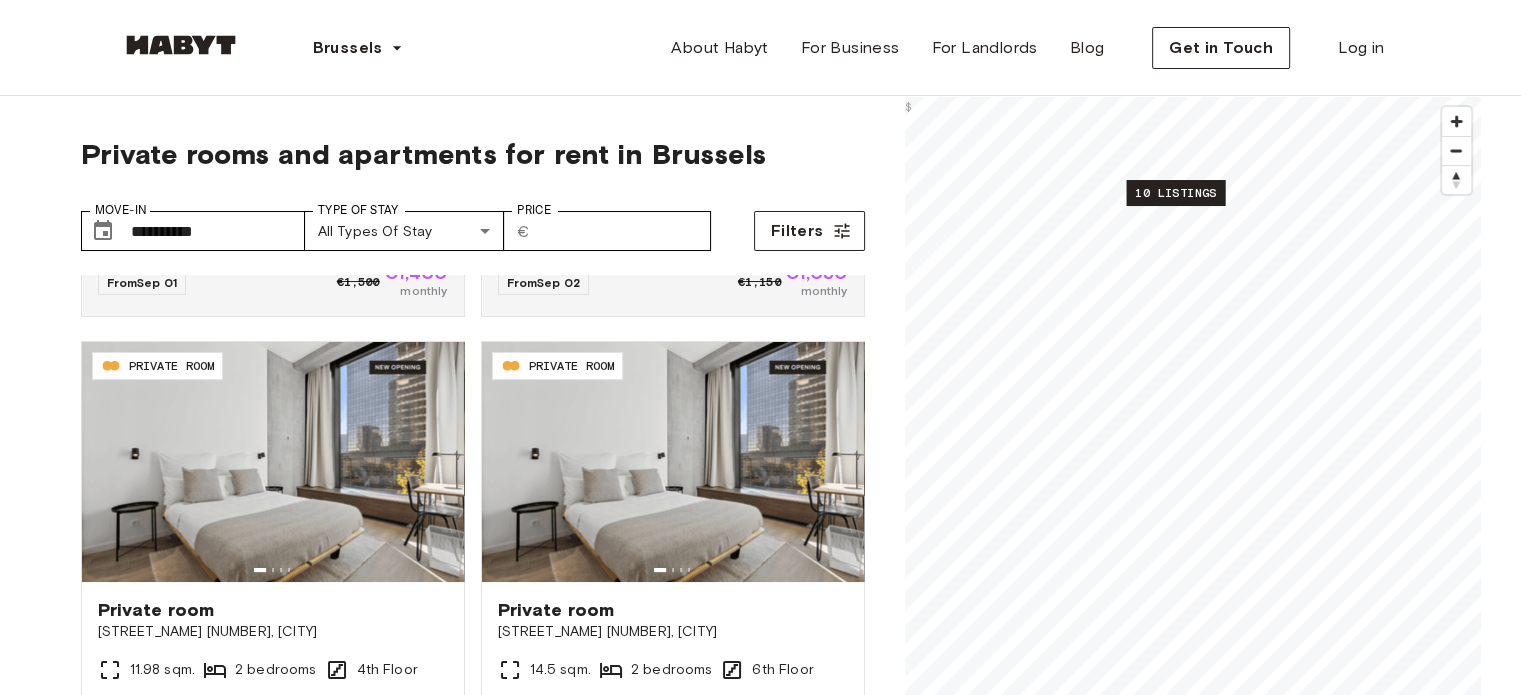 click on "10 listings" at bounding box center (1175, 193) 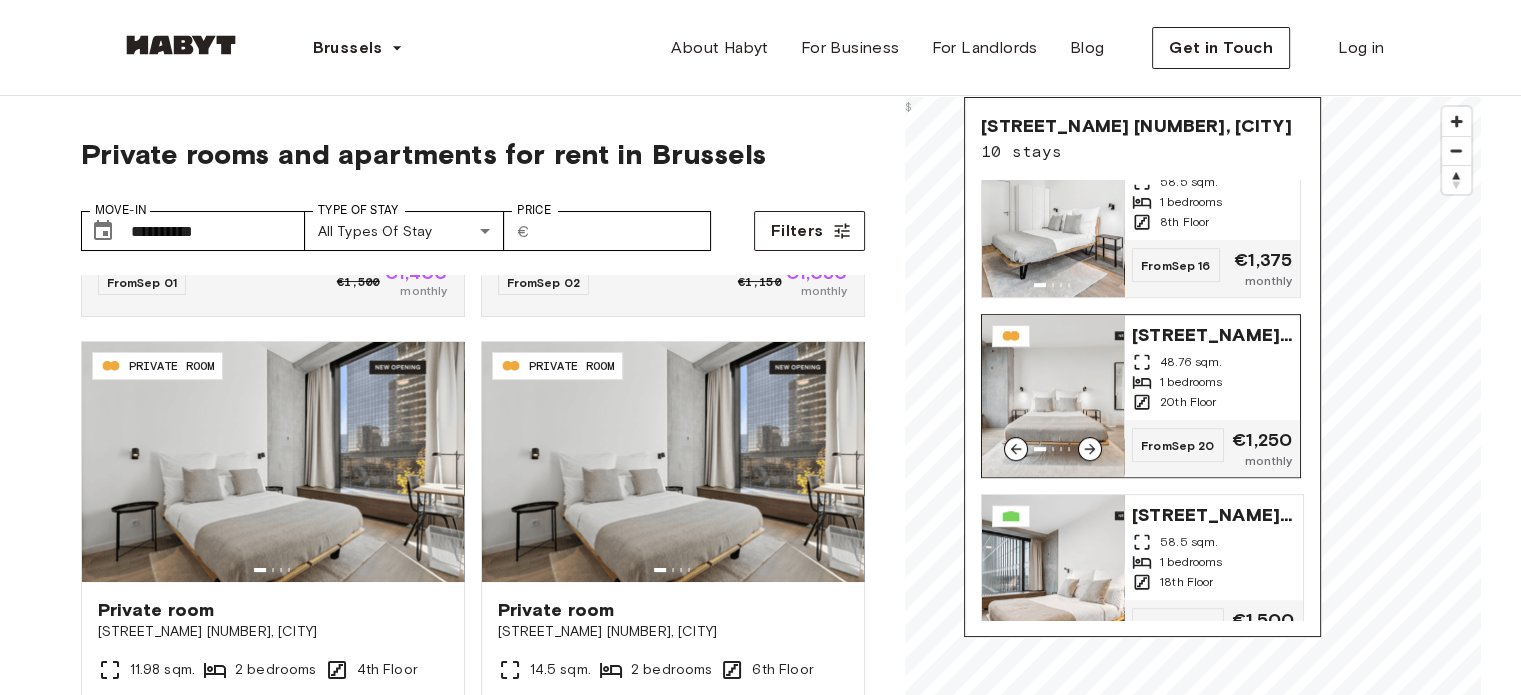 scroll, scrollTop: 1339, scrollLeft: 0, axis: vertical 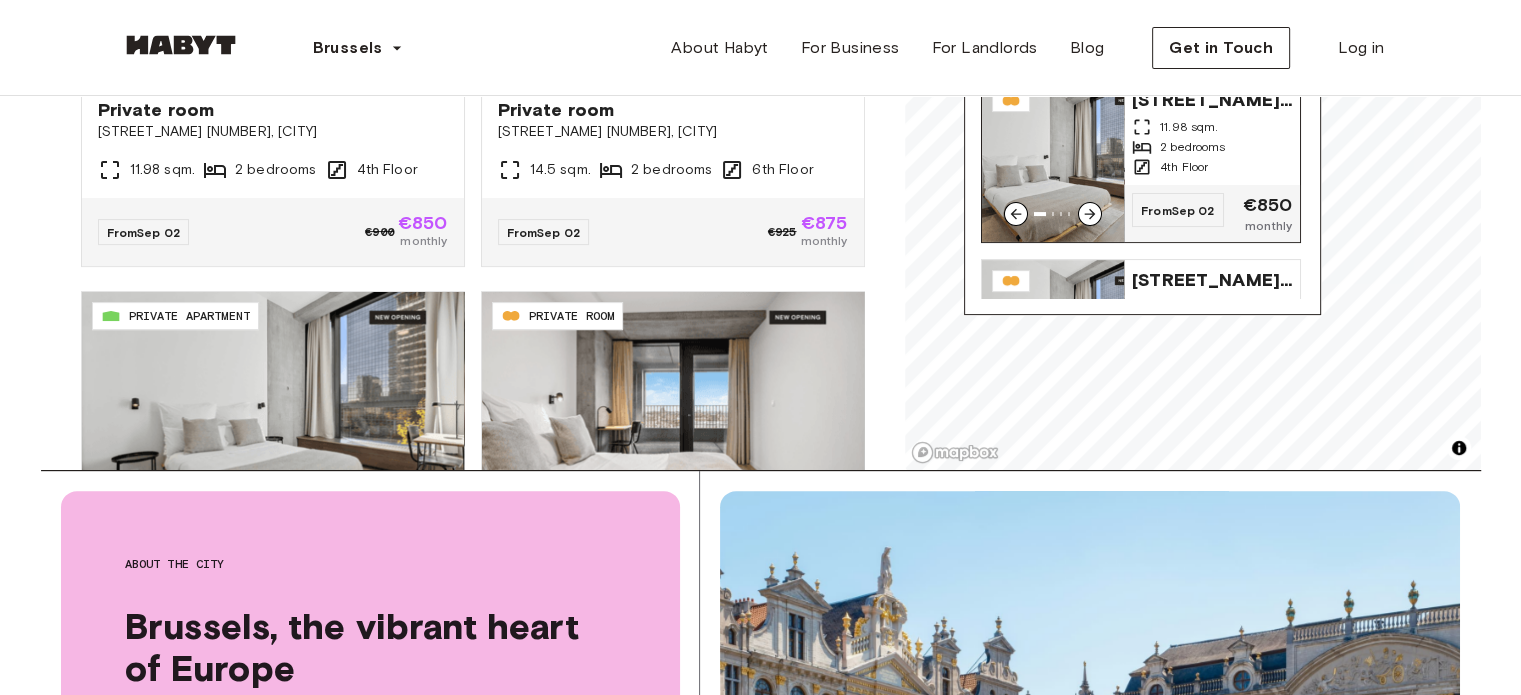 click at bounding box center (1053, 161) 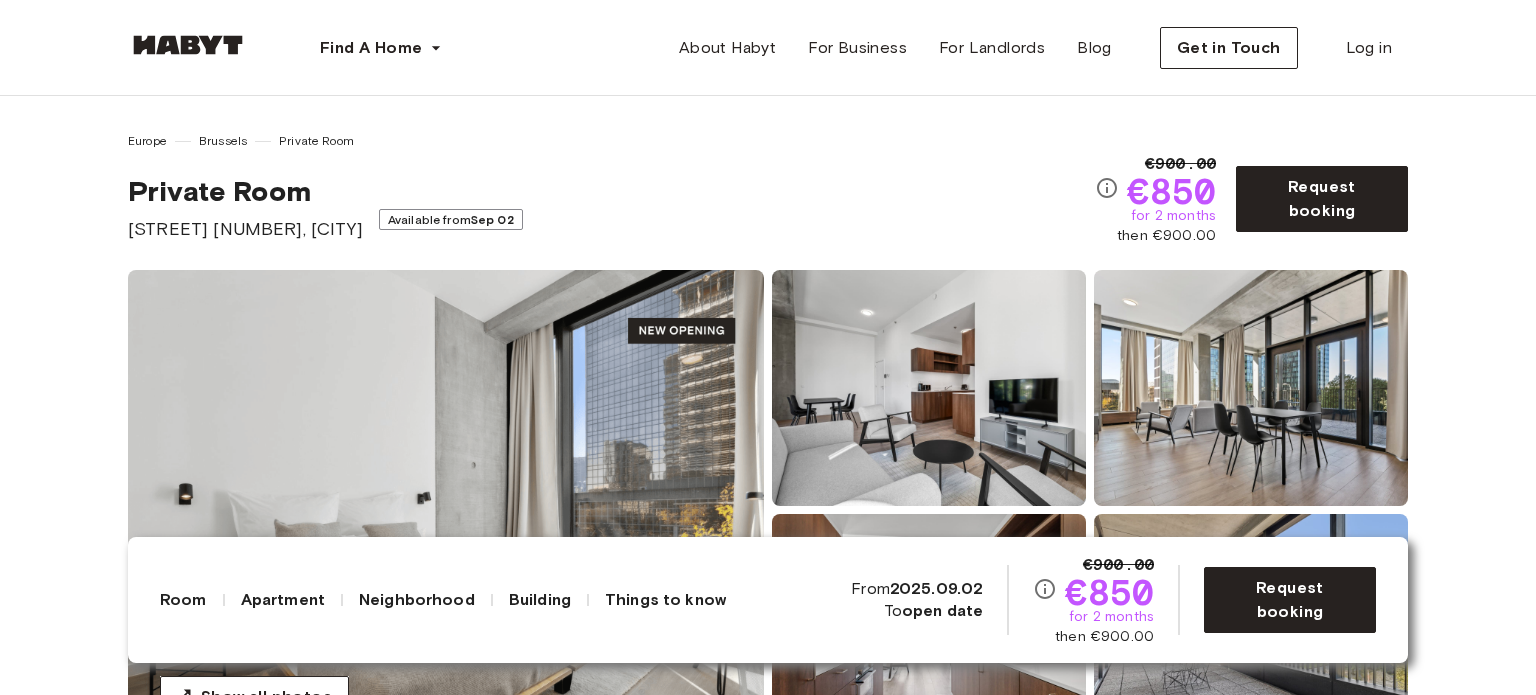 scroll, scrollTop: 0, scrollLeft: 0, axis: both 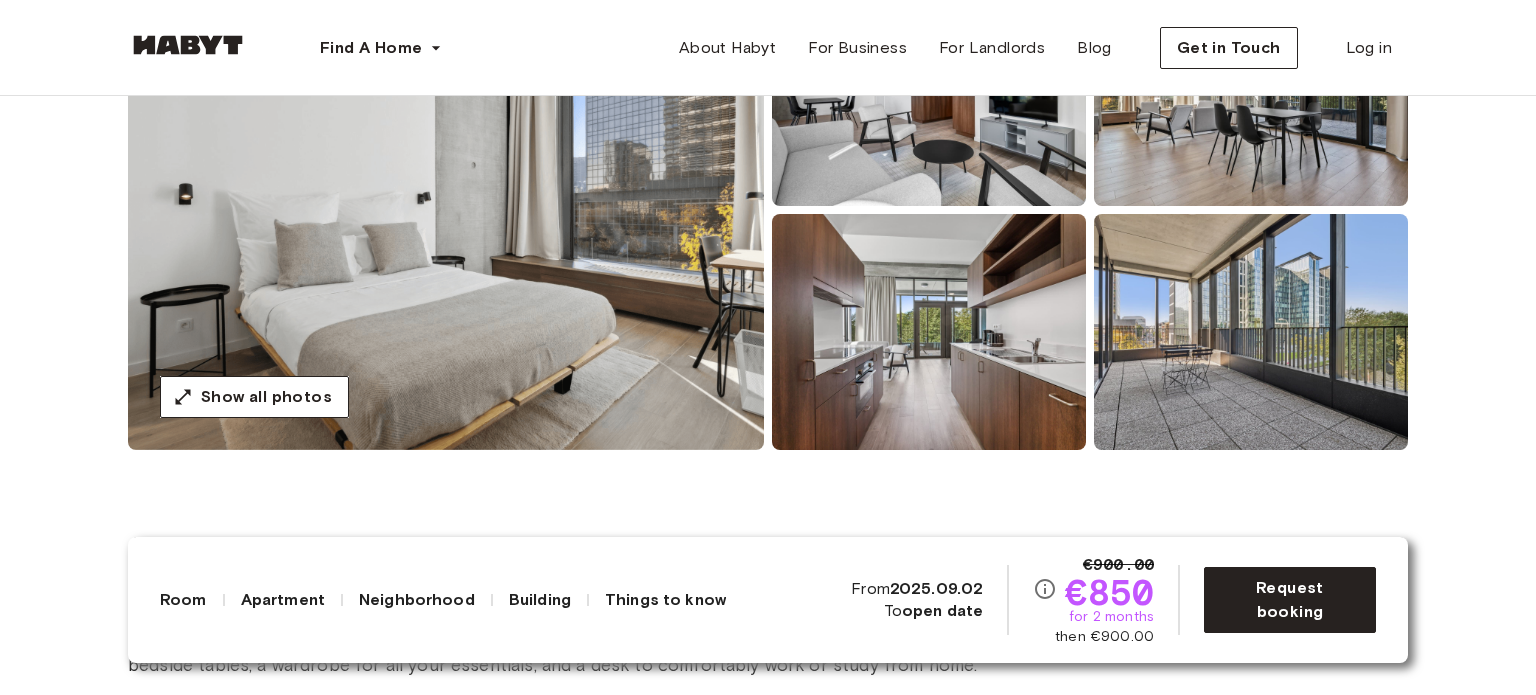 click at bounding box center [929, 332] 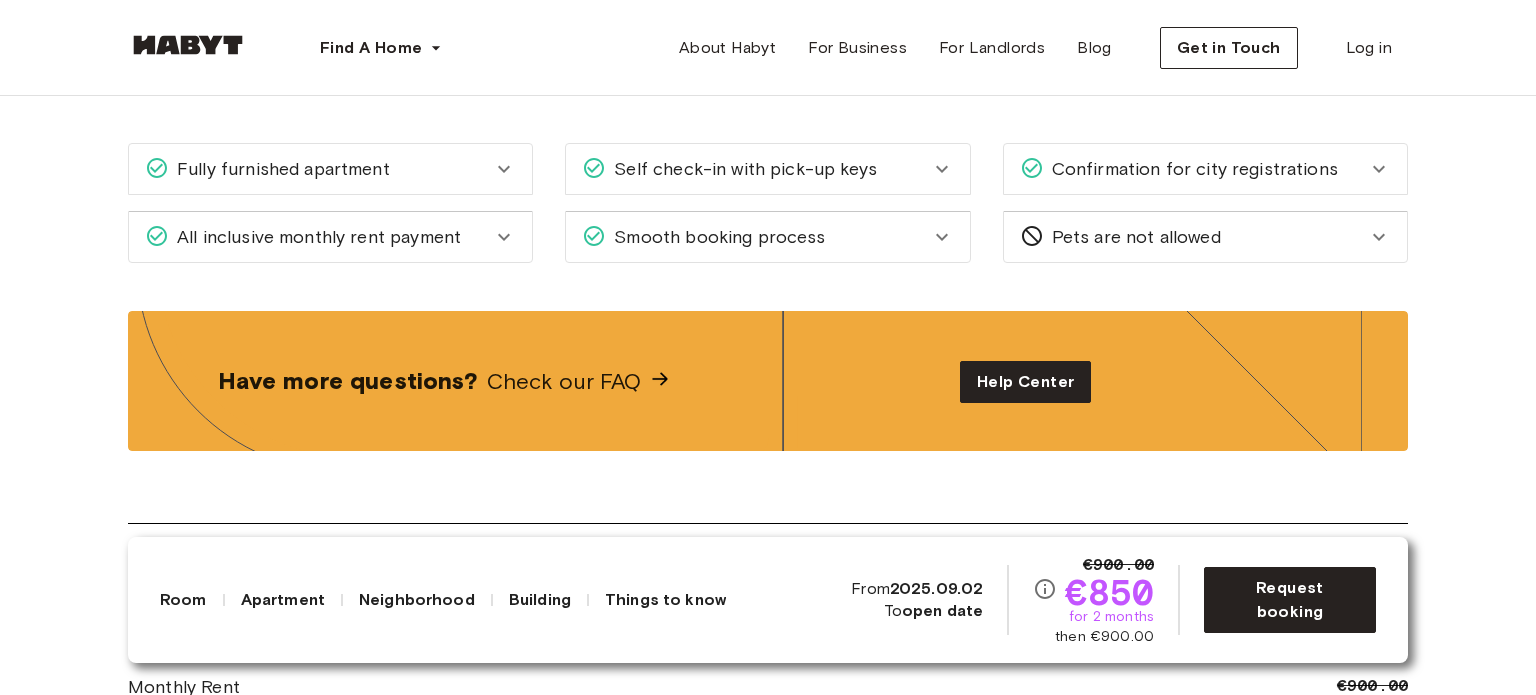 scroll, scrollTop: 3400, scrollLeft: 0, axis: vertical 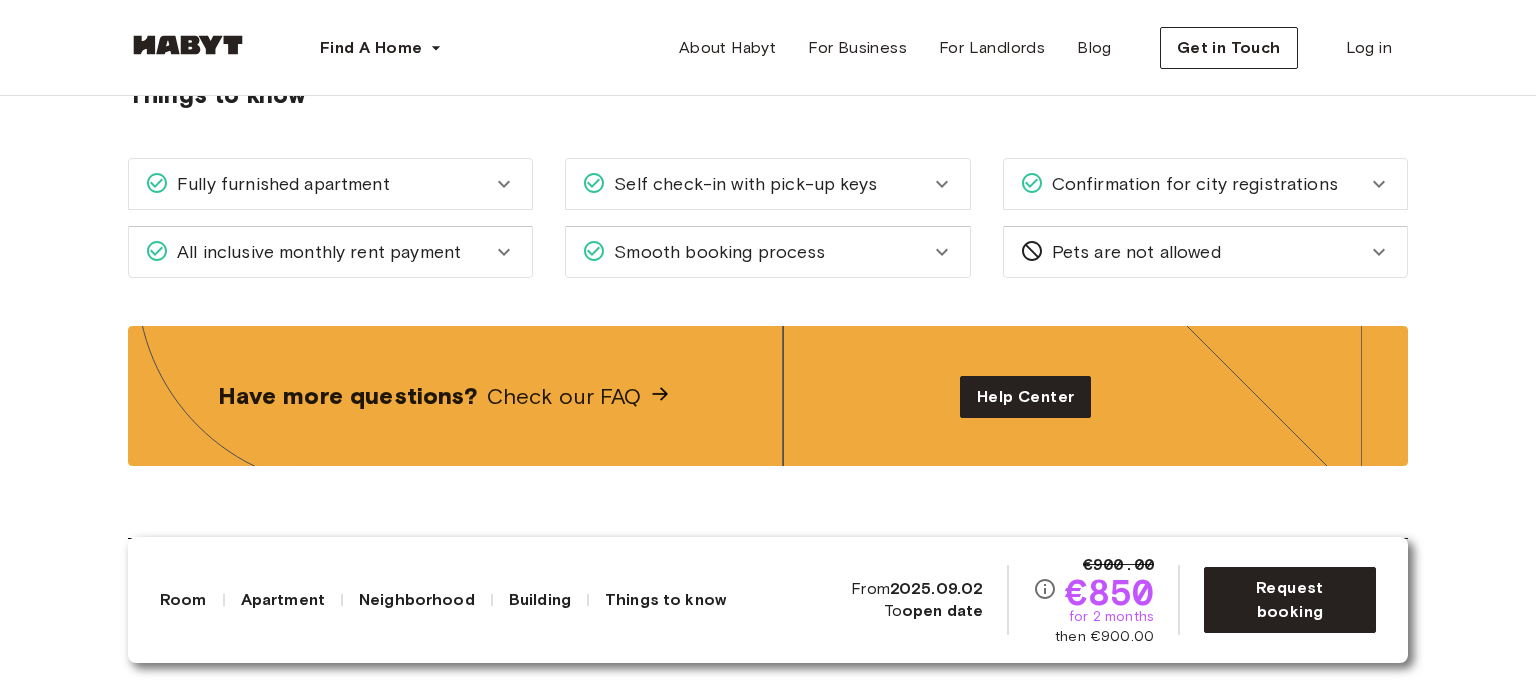 click 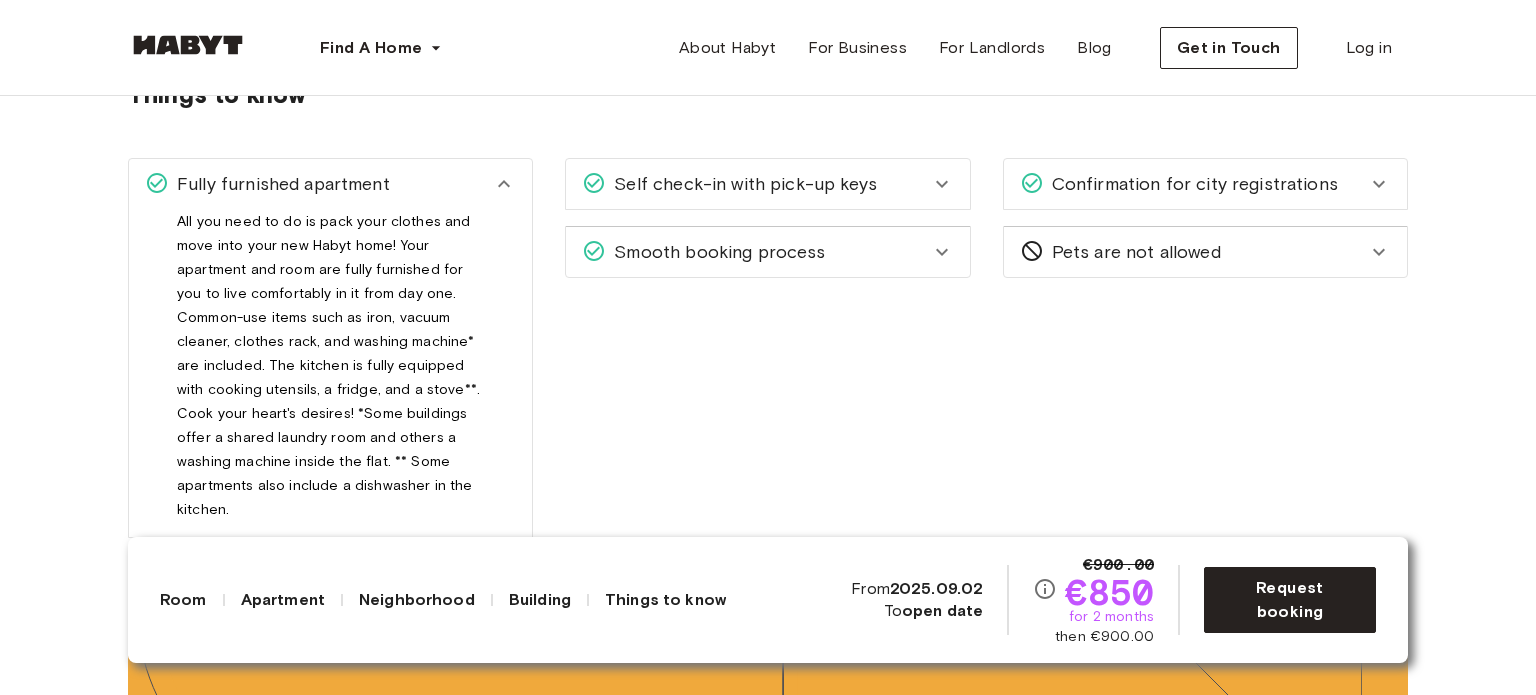 click 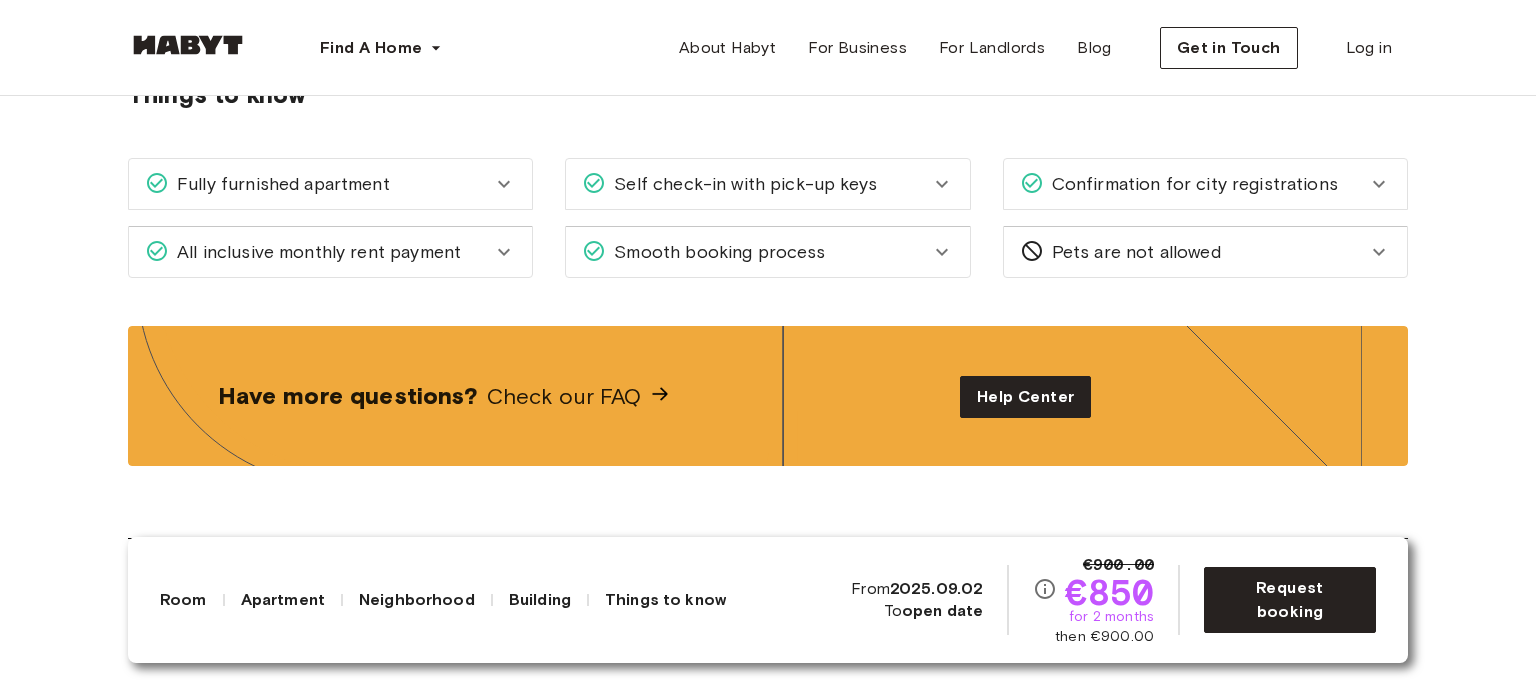 click on "All inclusive monthly rent payment" at bounding box center (330, 252) 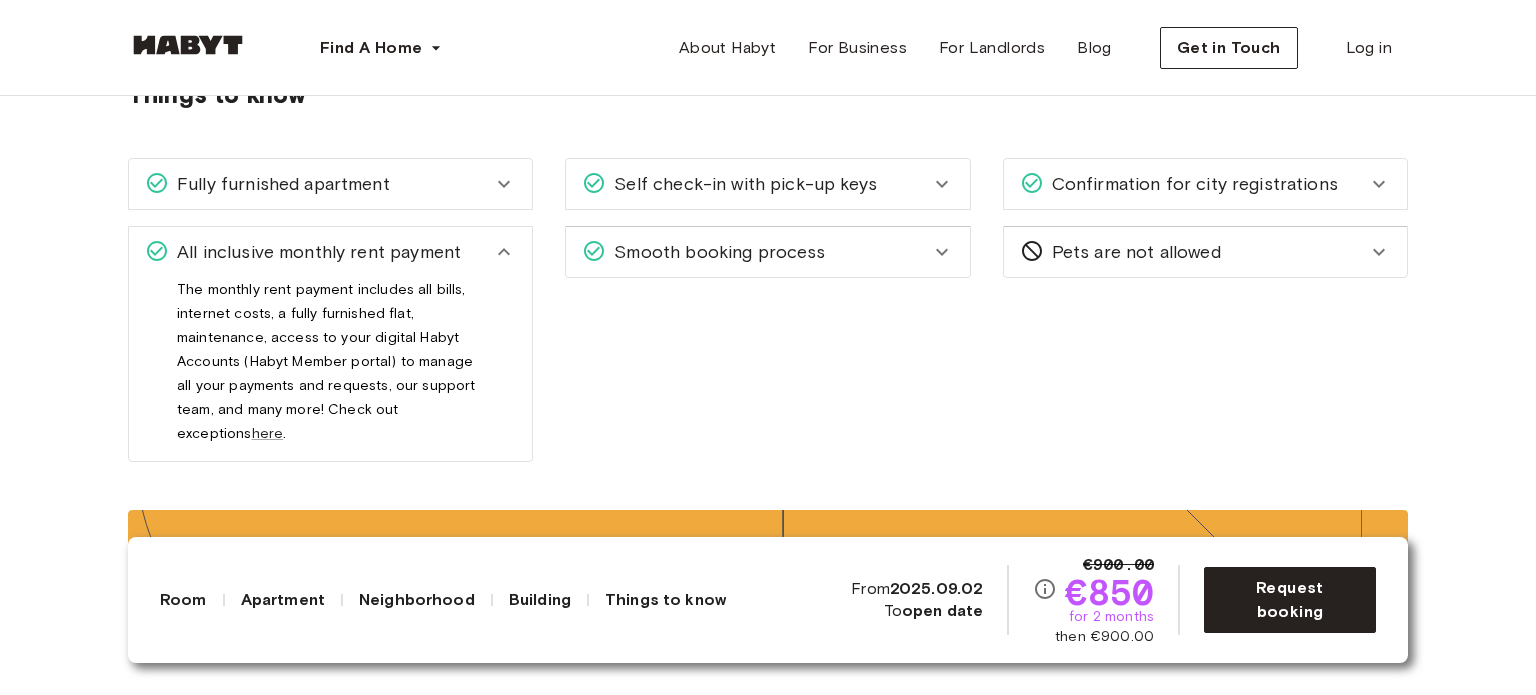 click on "All inclusive monthly rent payment" at bounding box center [330, 252] 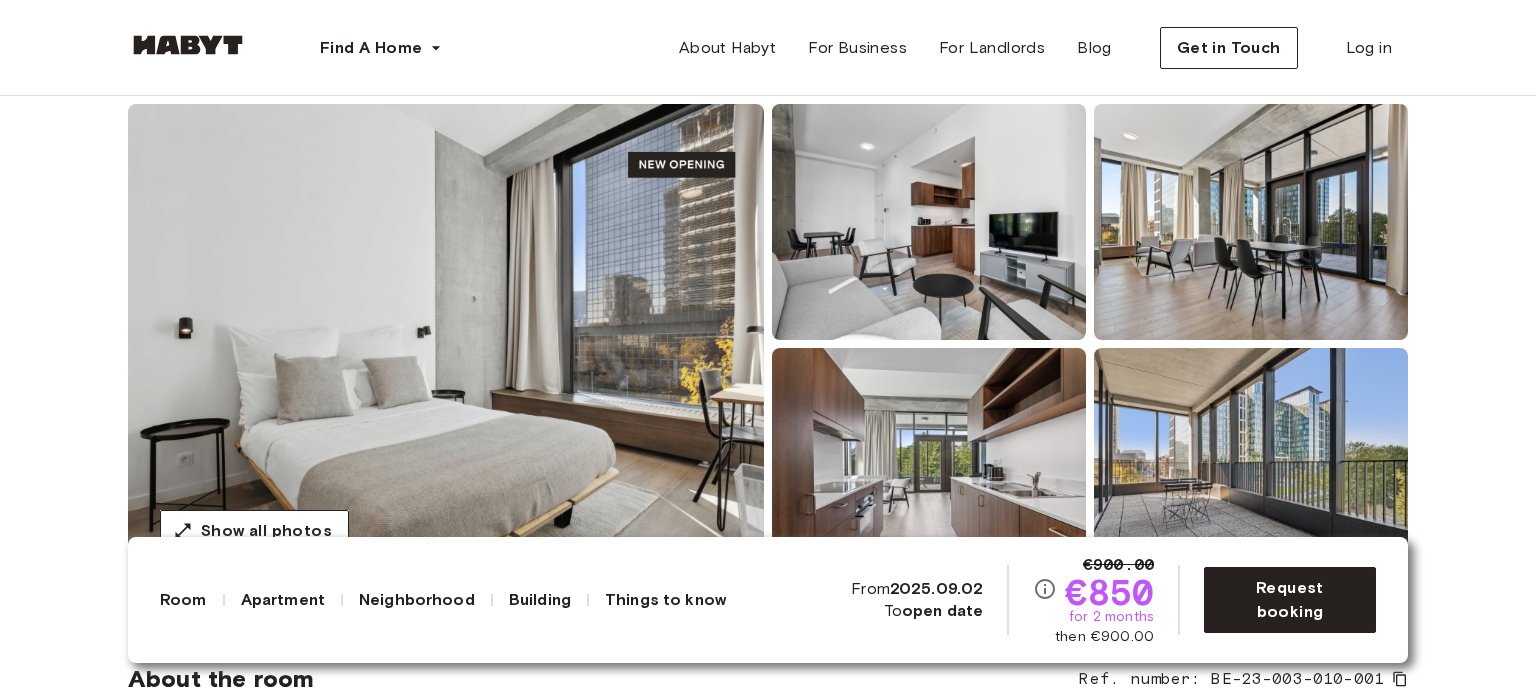 scroll, scrollTop: 0, scrollLeft: 0, axis: both 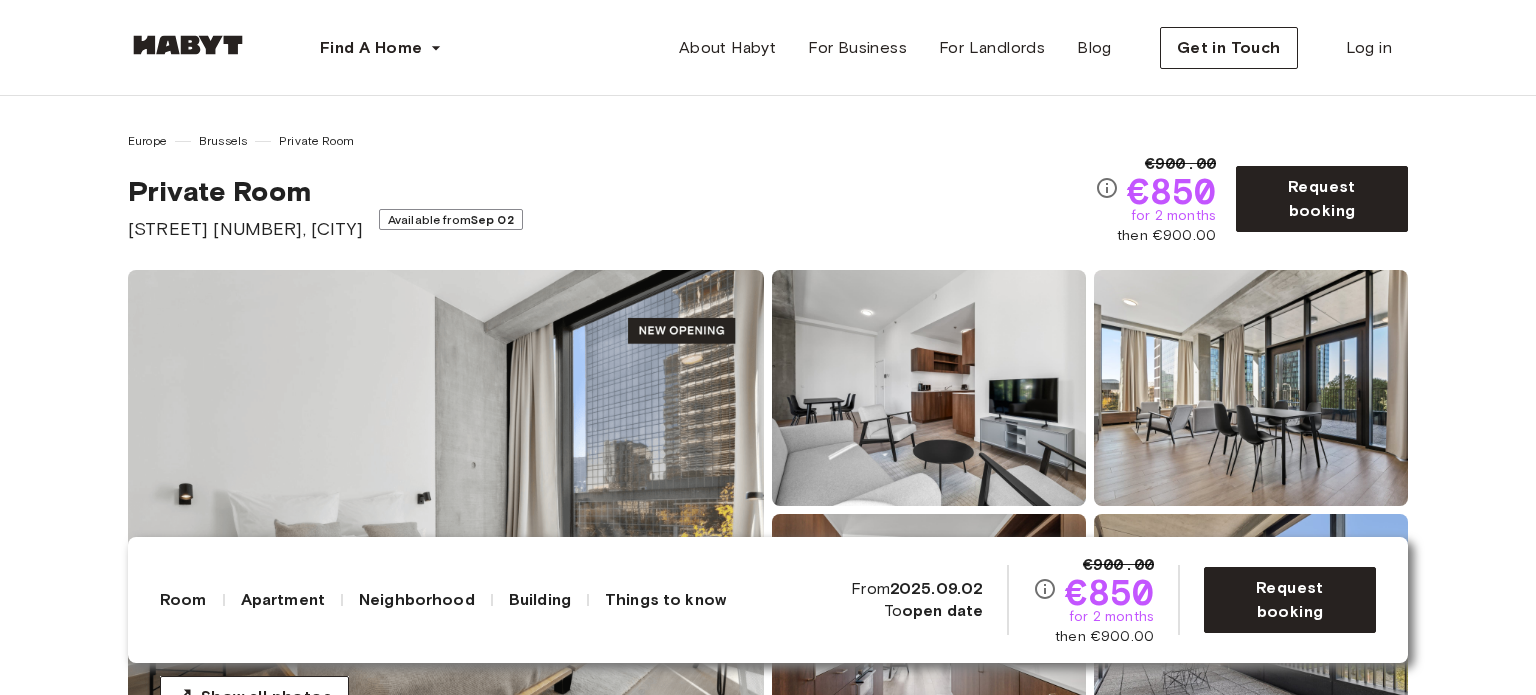 click on "Show all photos" at bounding box center [768, 510] 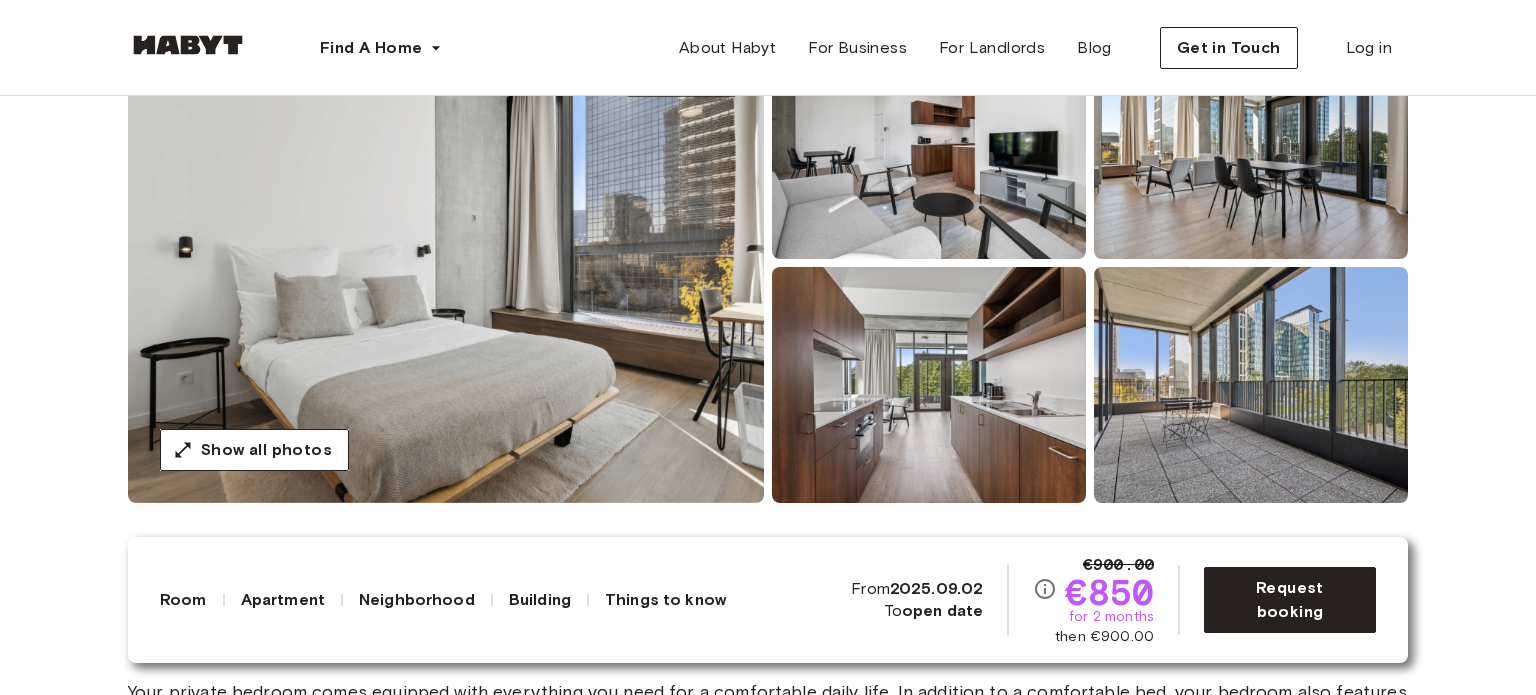 scroll, scrollTop: 0, scrollLeft: 0, axis: both 